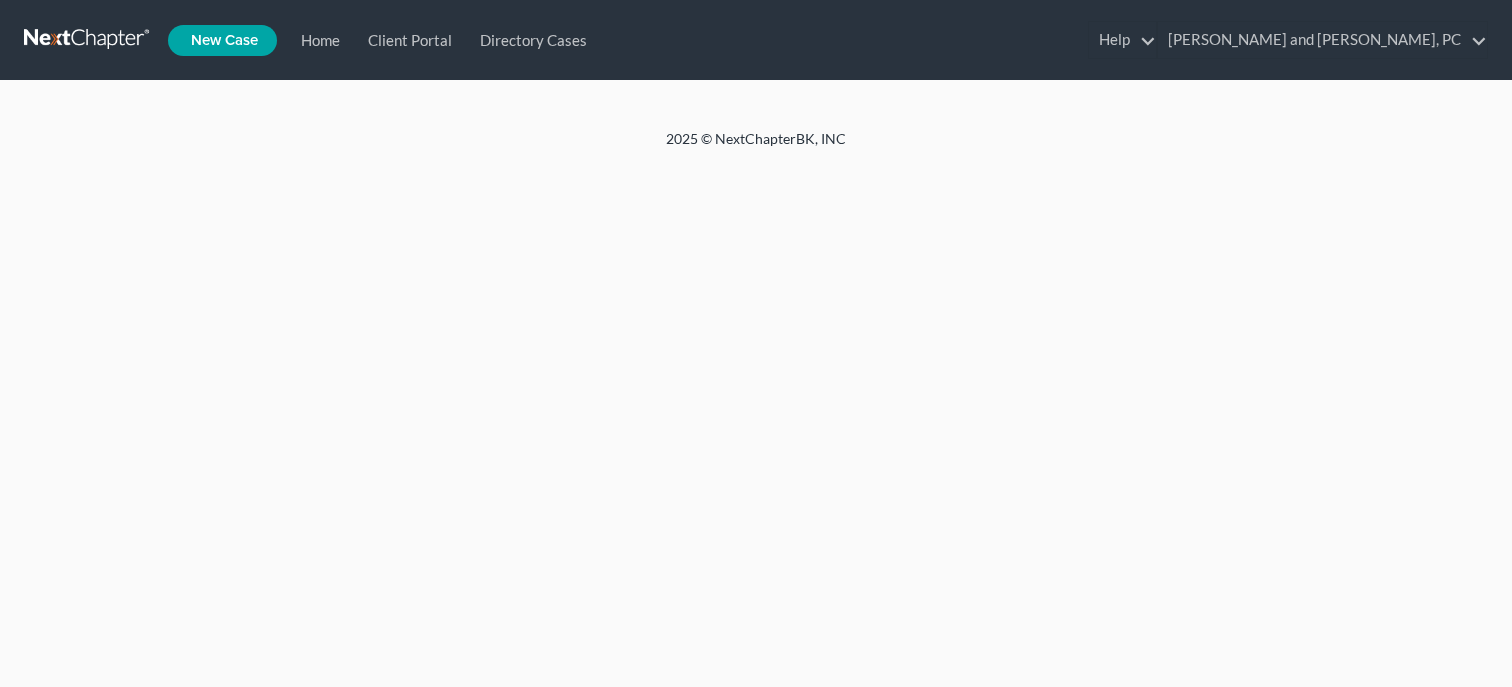 scroll, scrollTop: 0, scrollLeft: 0, axis: both 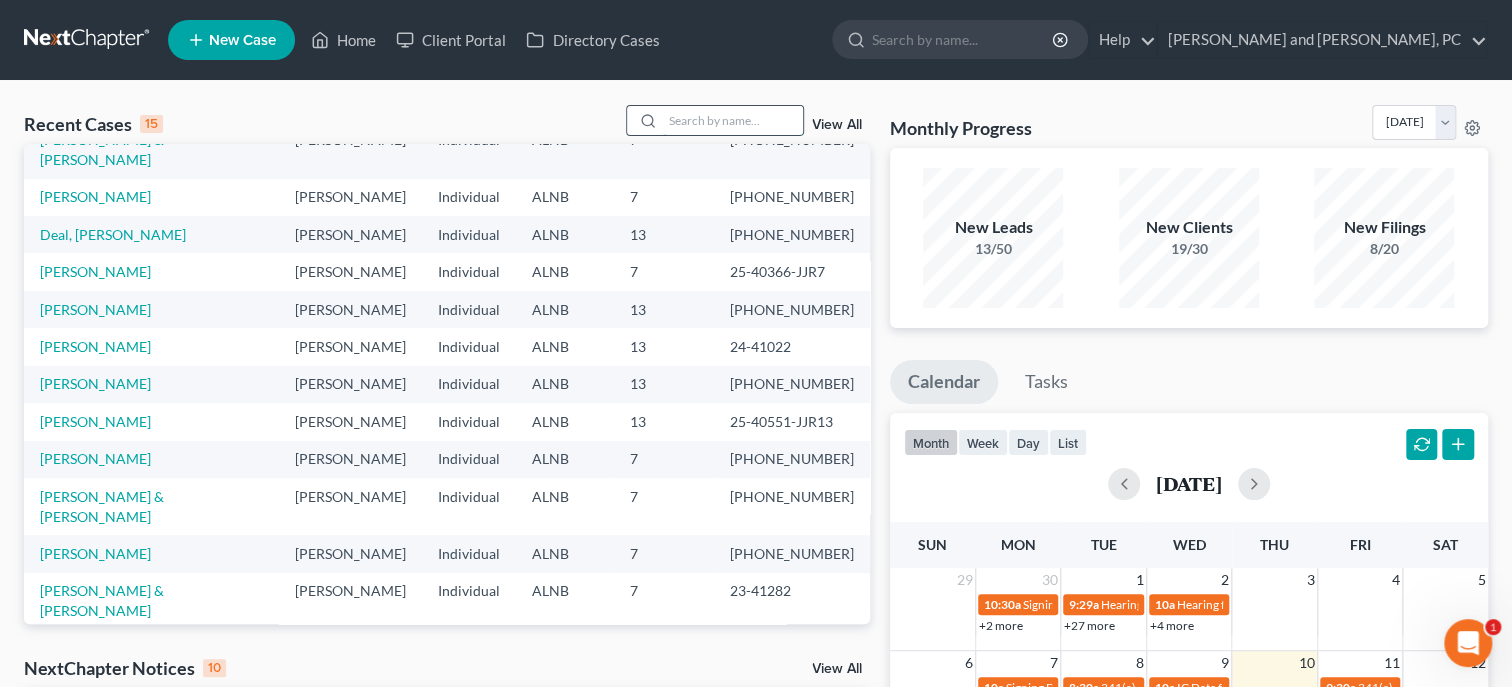 click at bounding box center [733, 120] 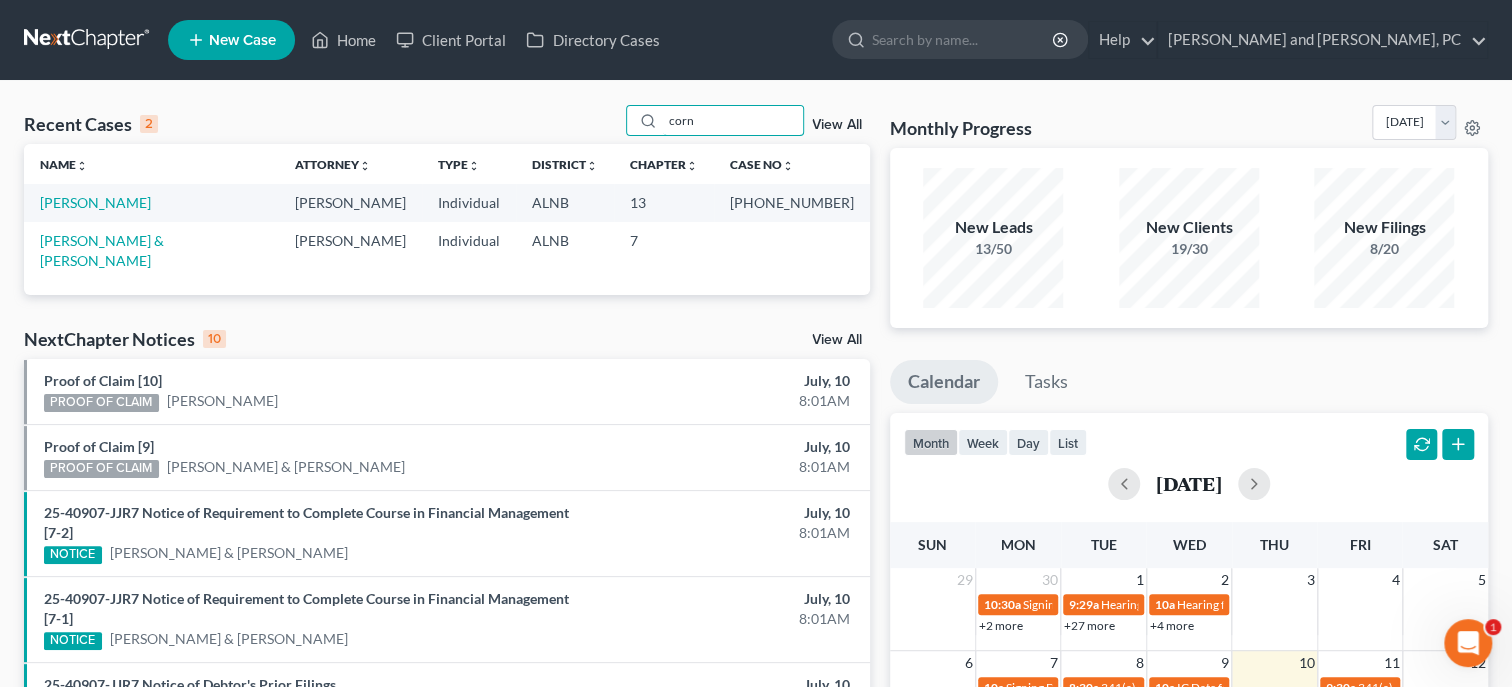scroll, scrollTop: 0, scrollLeft: 0, axis: both 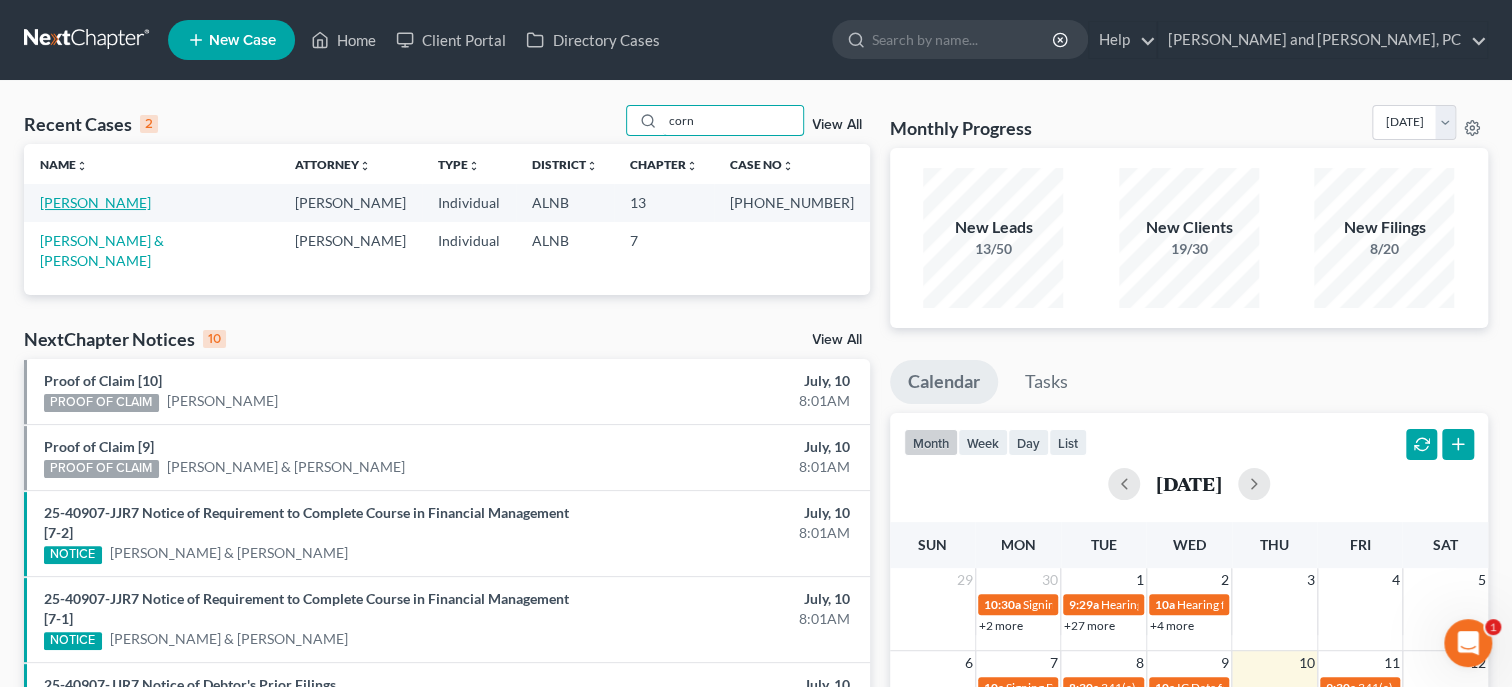 type on "corn" 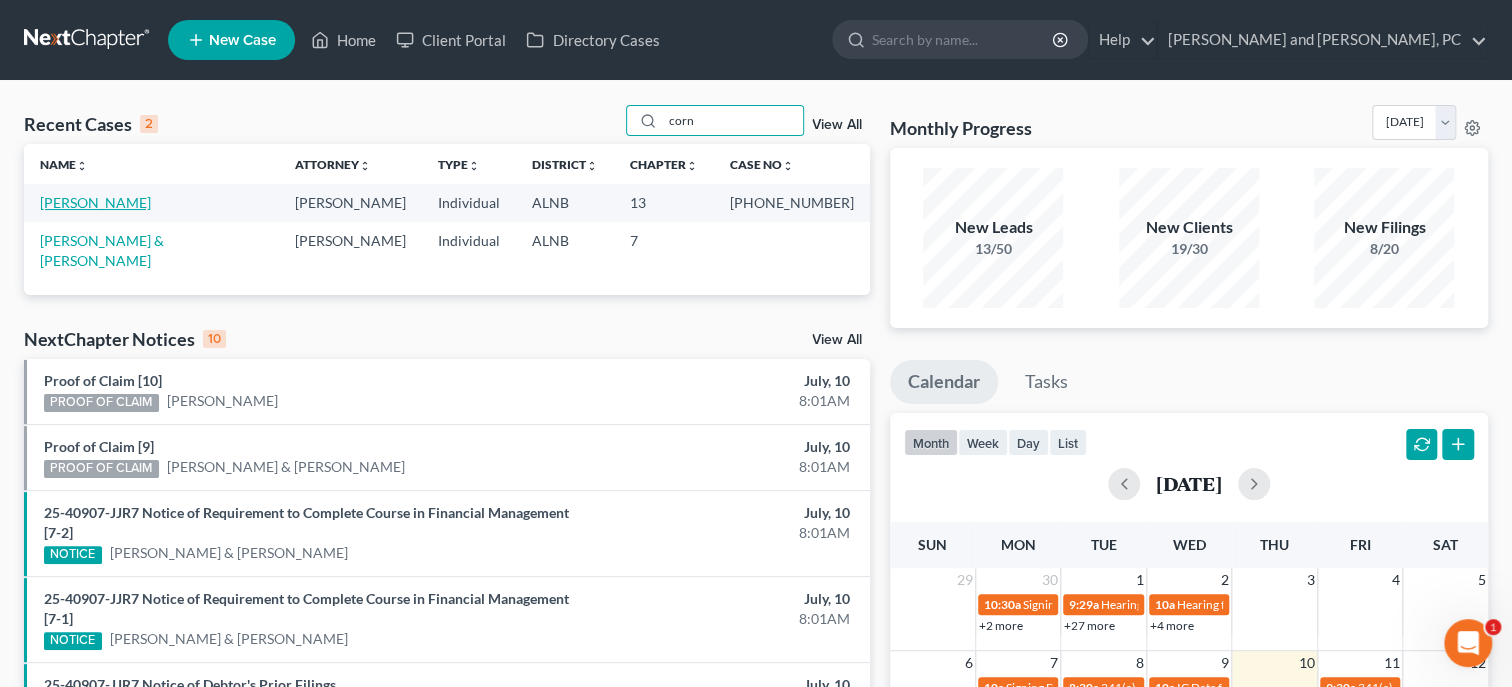click on "Cornelius, Joshua" at bounding box center (95, 202) 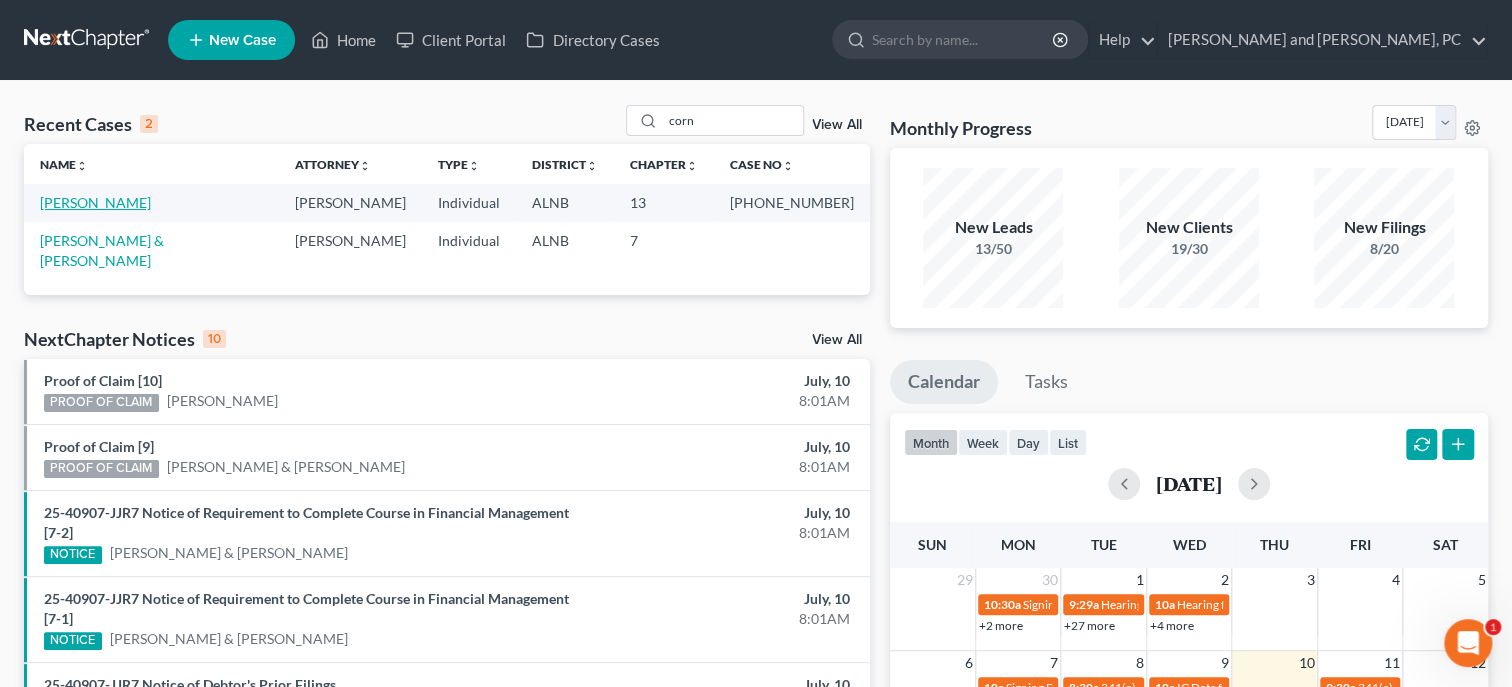 select on "6" 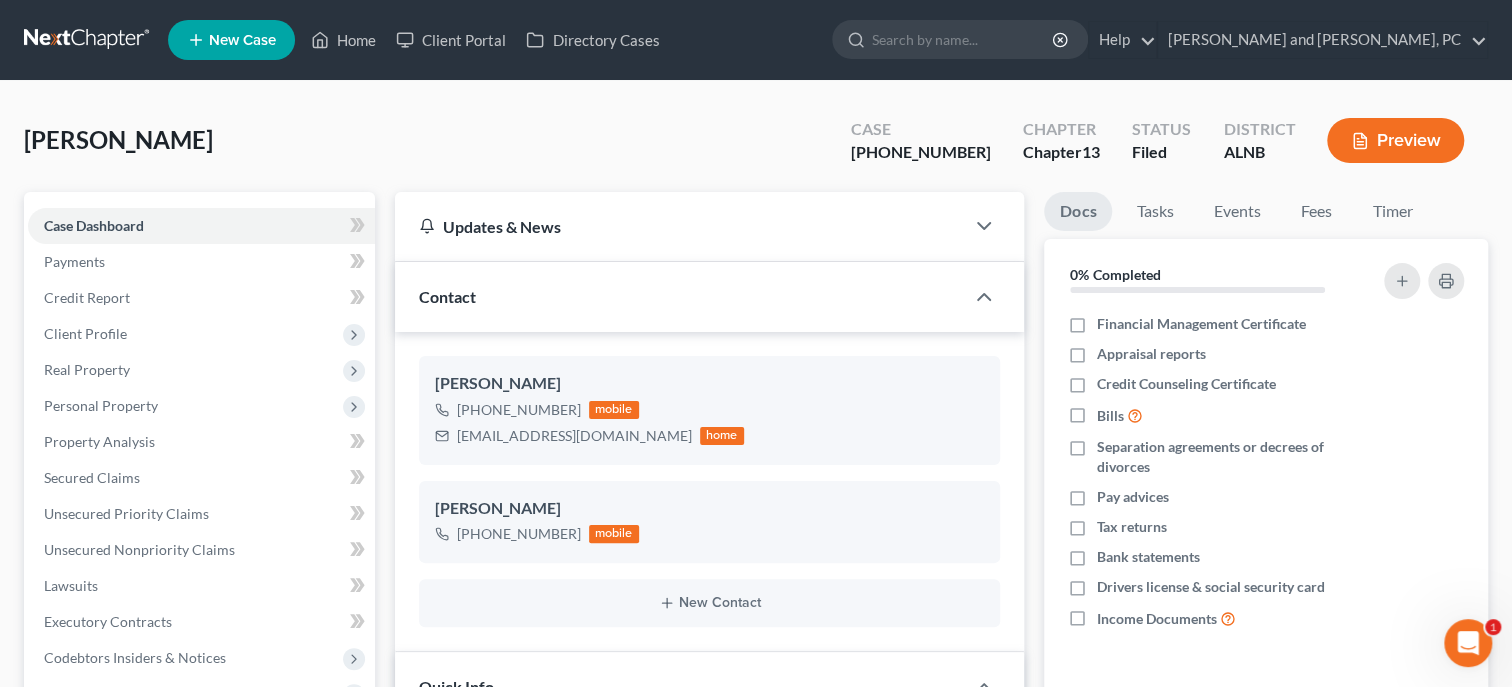 scroll, scrollTop: 497, scrollLeft: 0, axis: vertical 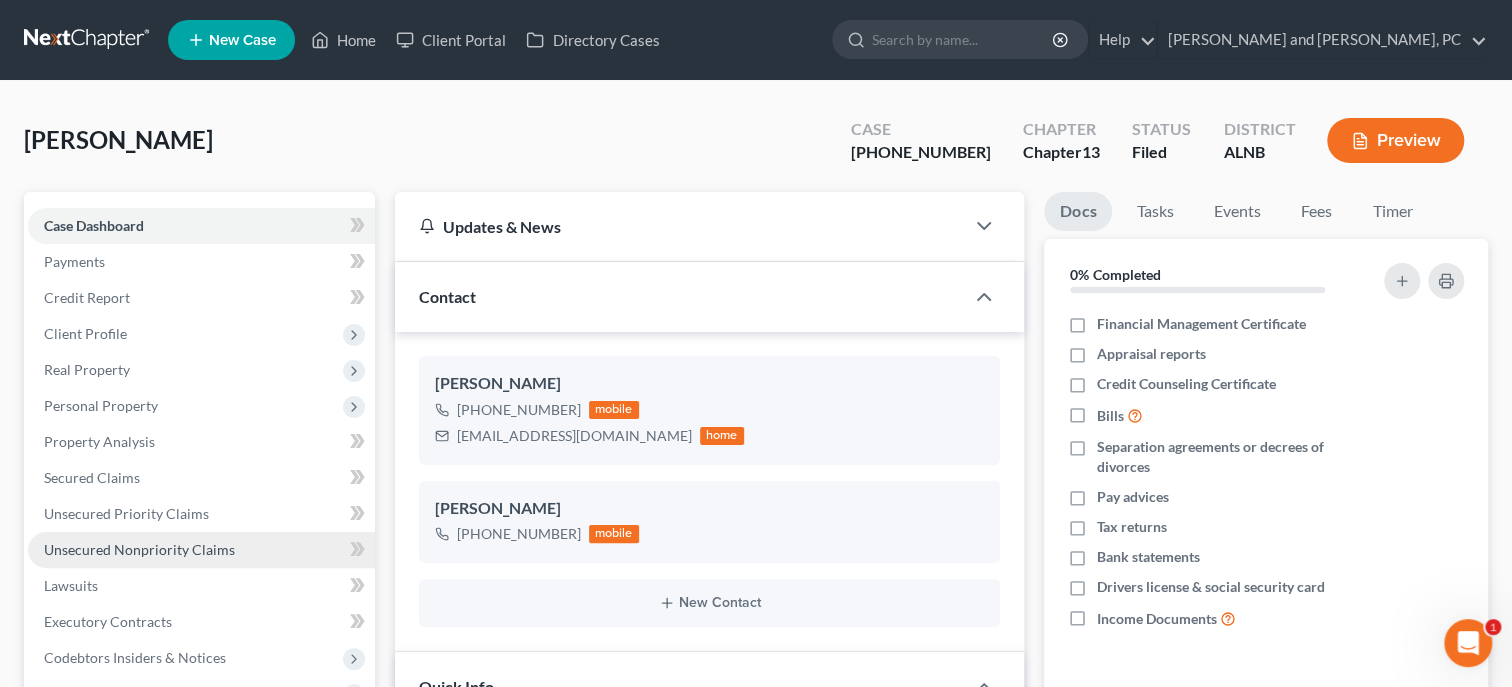 click on "Unsecured Nonpriority Claims" at bounding box center (139, 549) 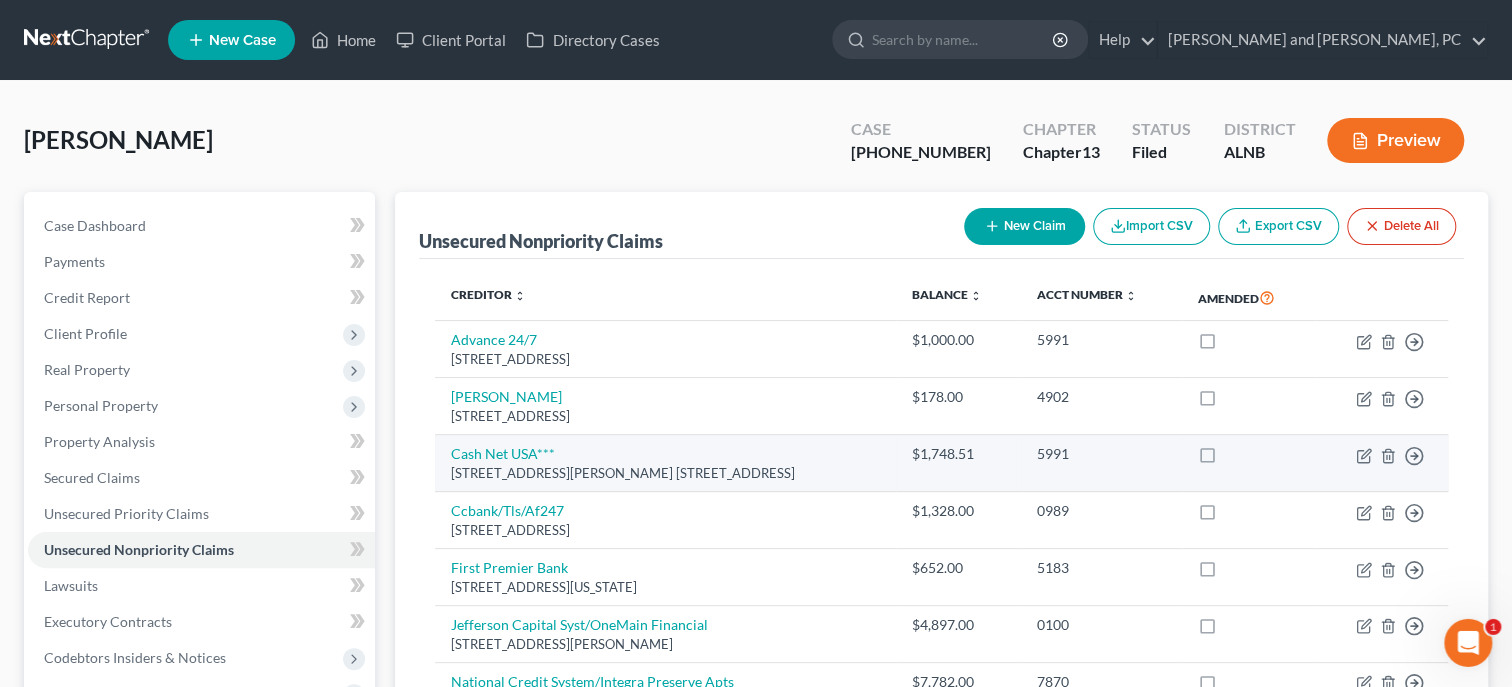 scroll, scrollTop: 0, scrollLeft: 0, axis: both 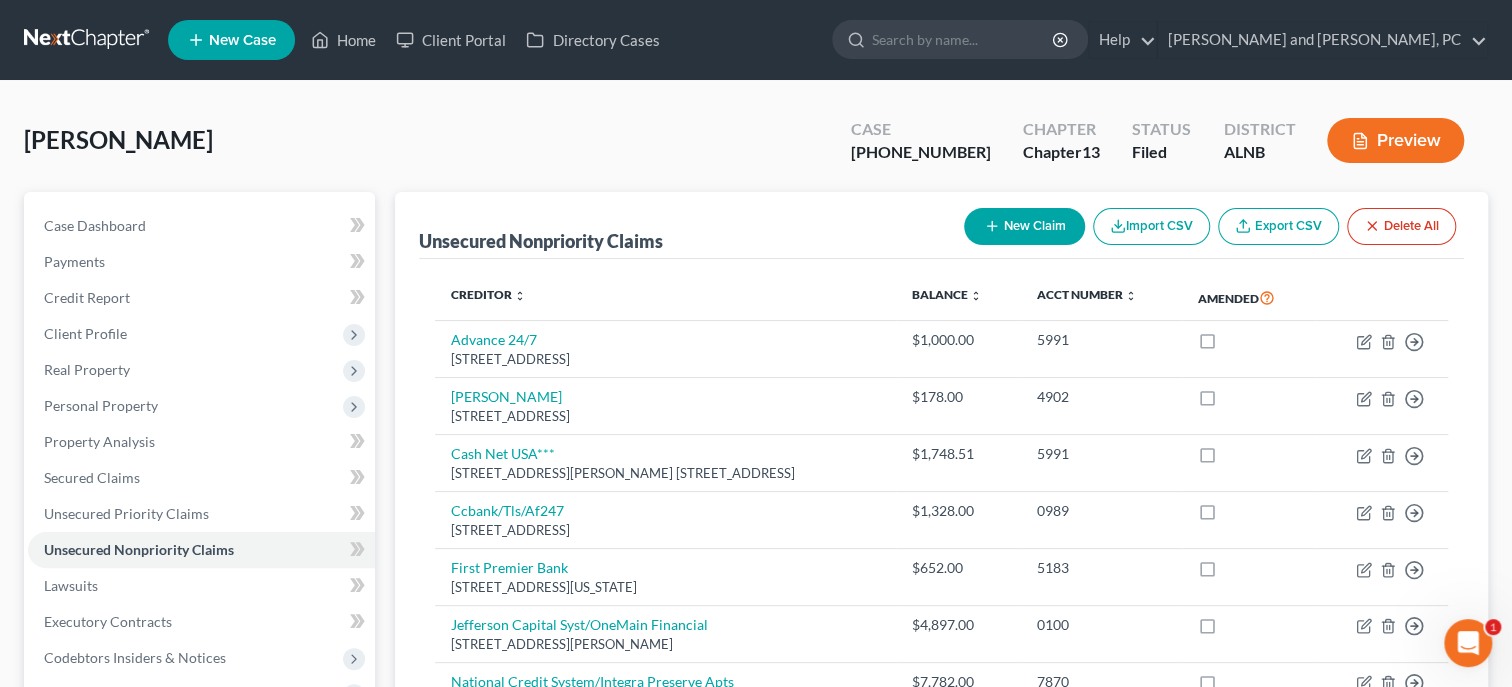 click on "New Claim" at bounding box center [1024, 226] 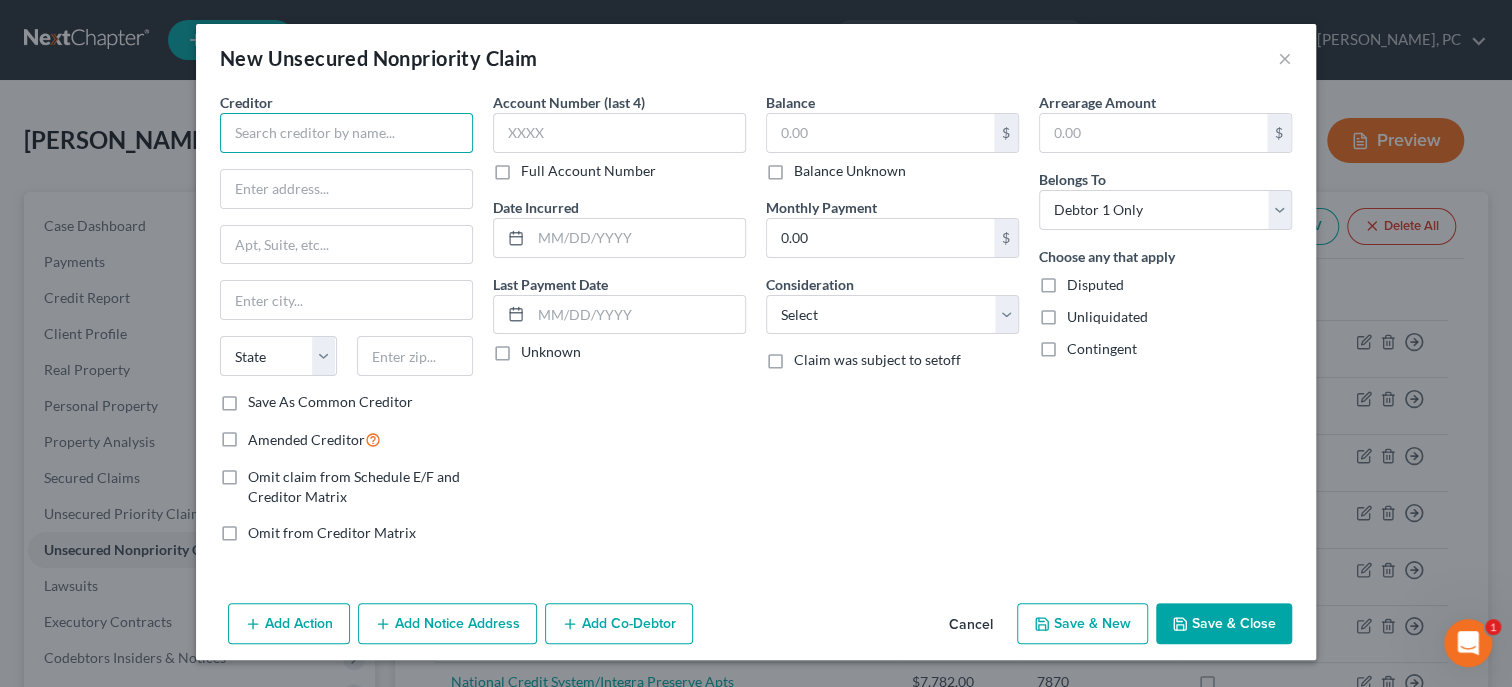 click at bounding box center [346, 133] 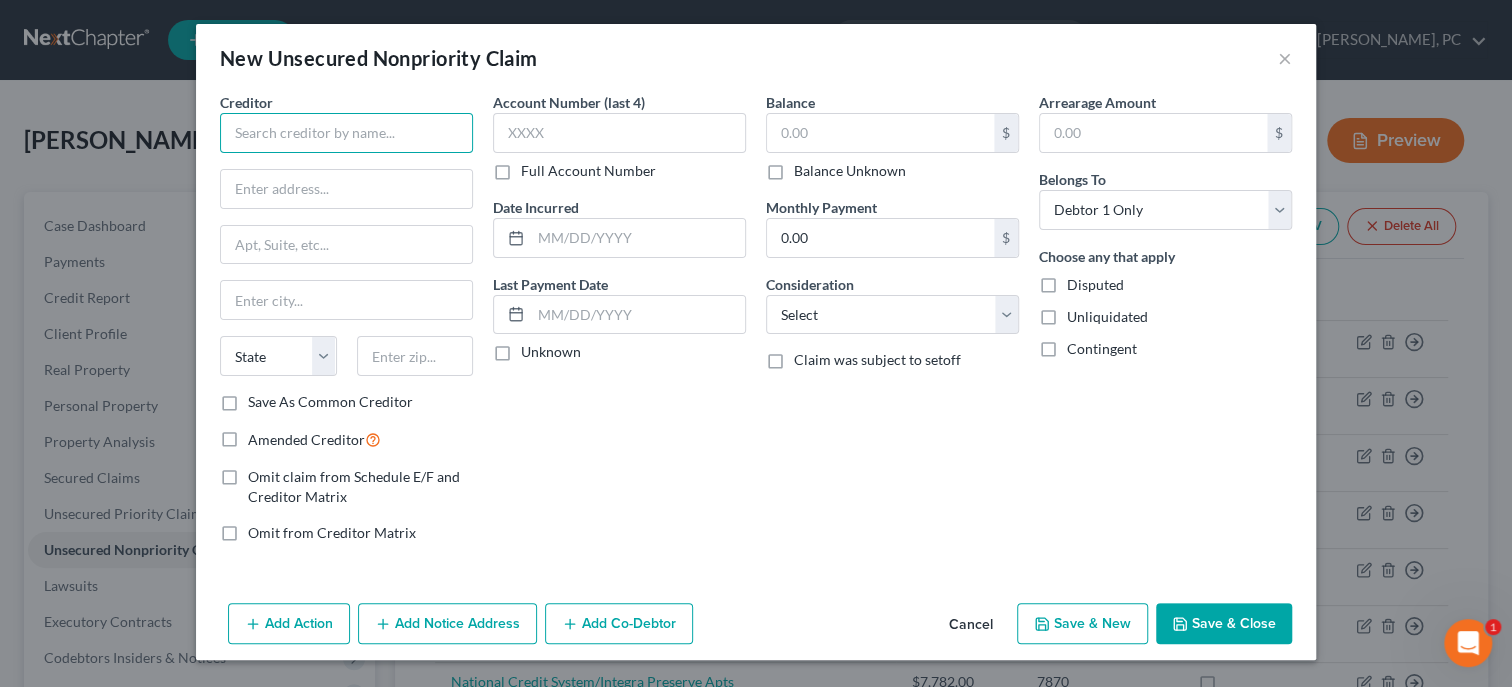 click at bounding box center (346, 133) 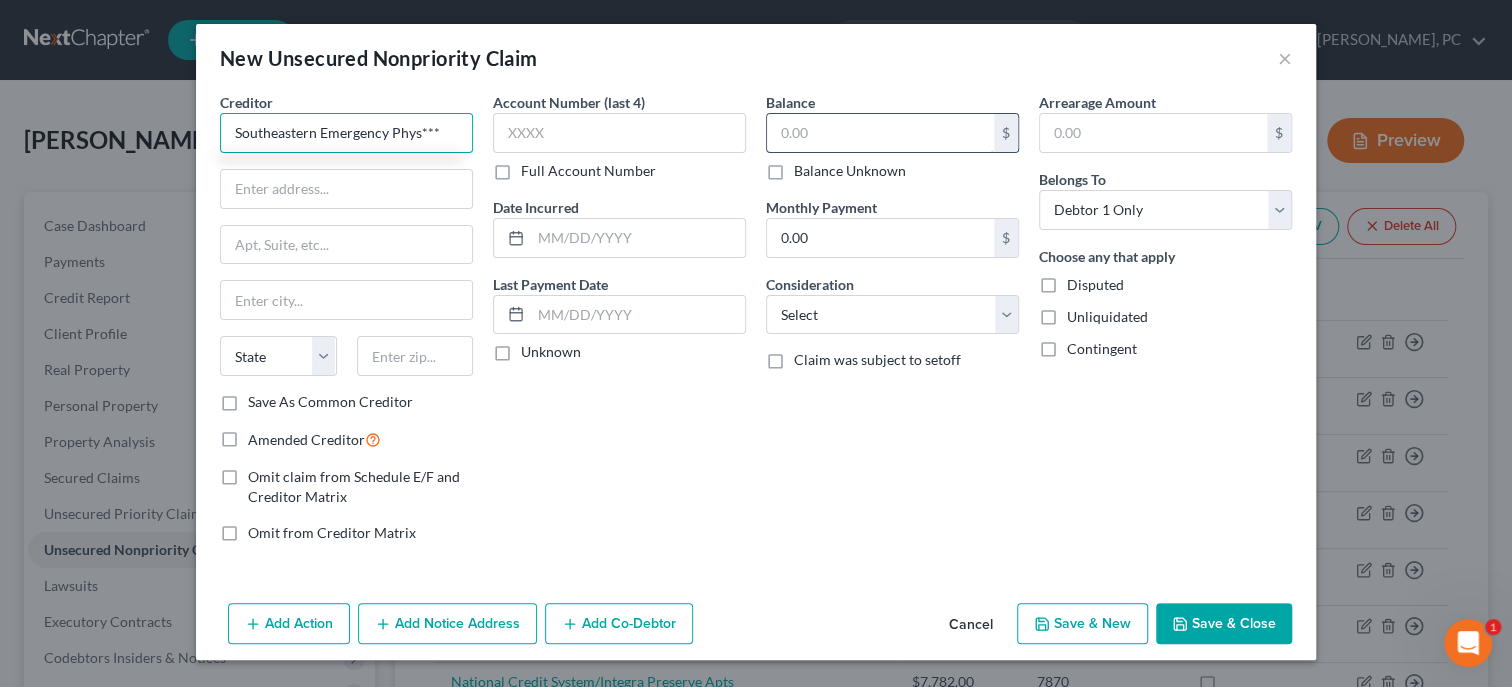 type on "Southeastern Emergency Phys***" 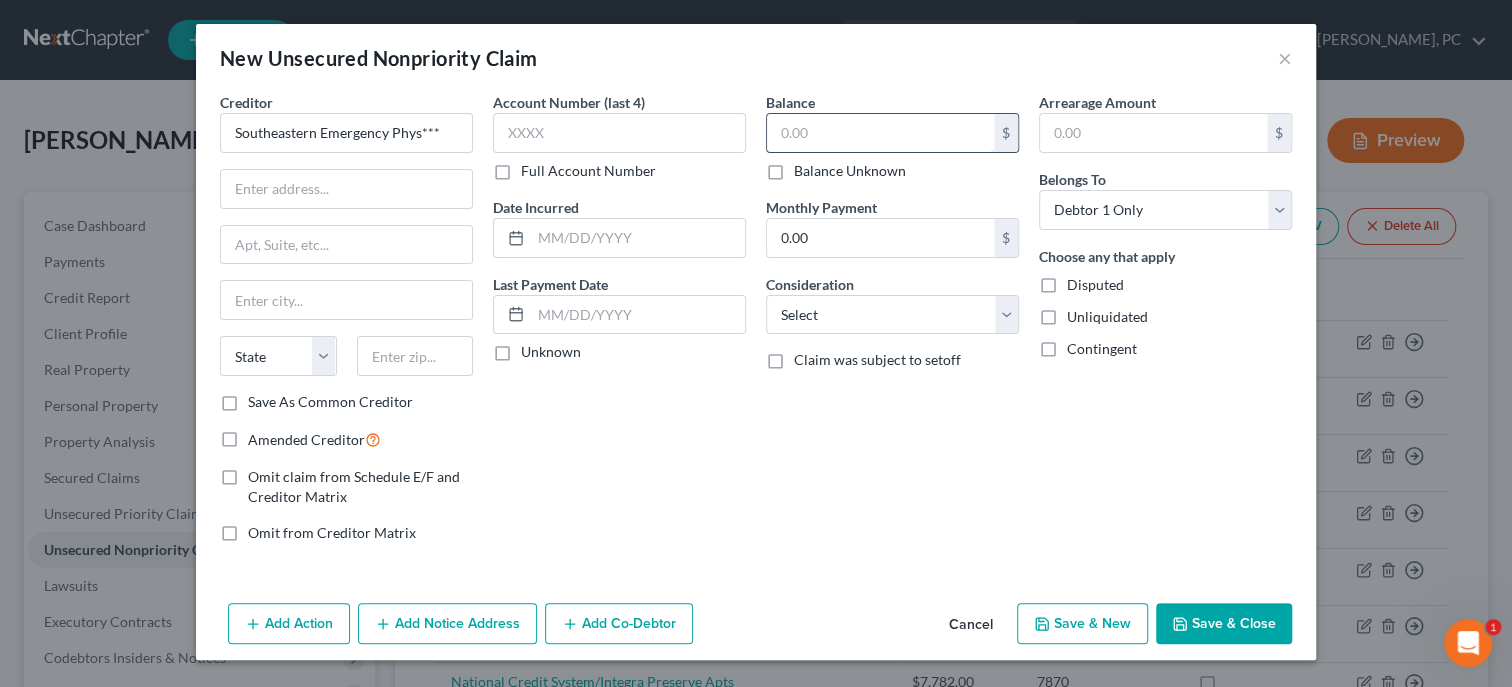 click at bounding box center [880, 133] 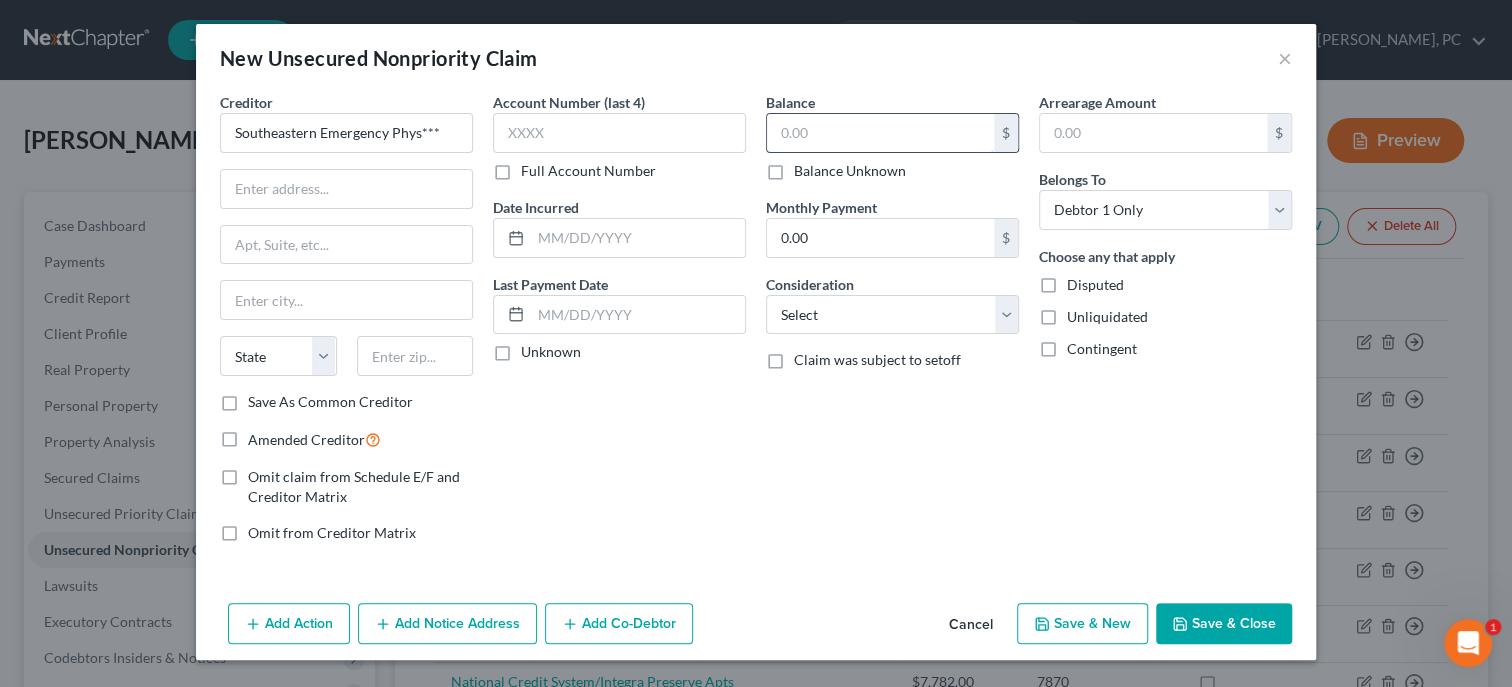 click at bounding box center [880, 133] 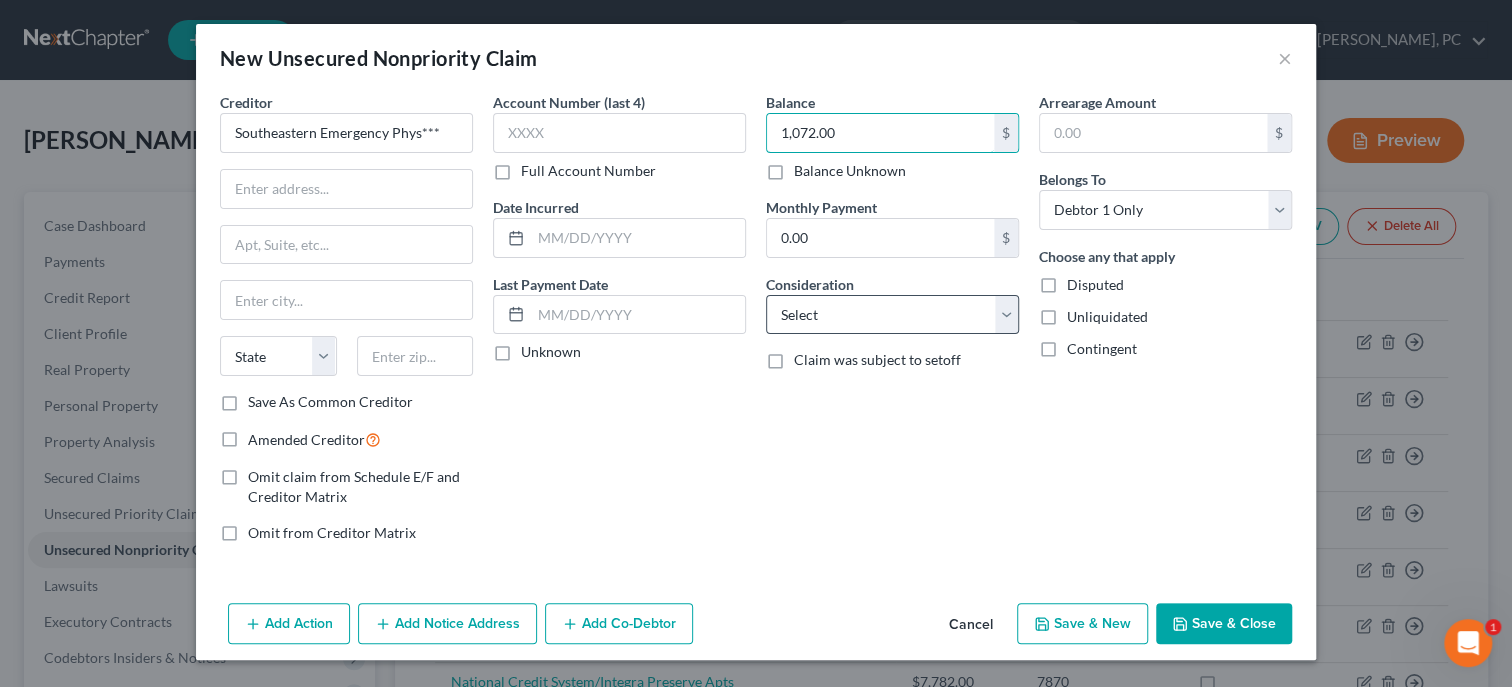 type on "1,072.00" 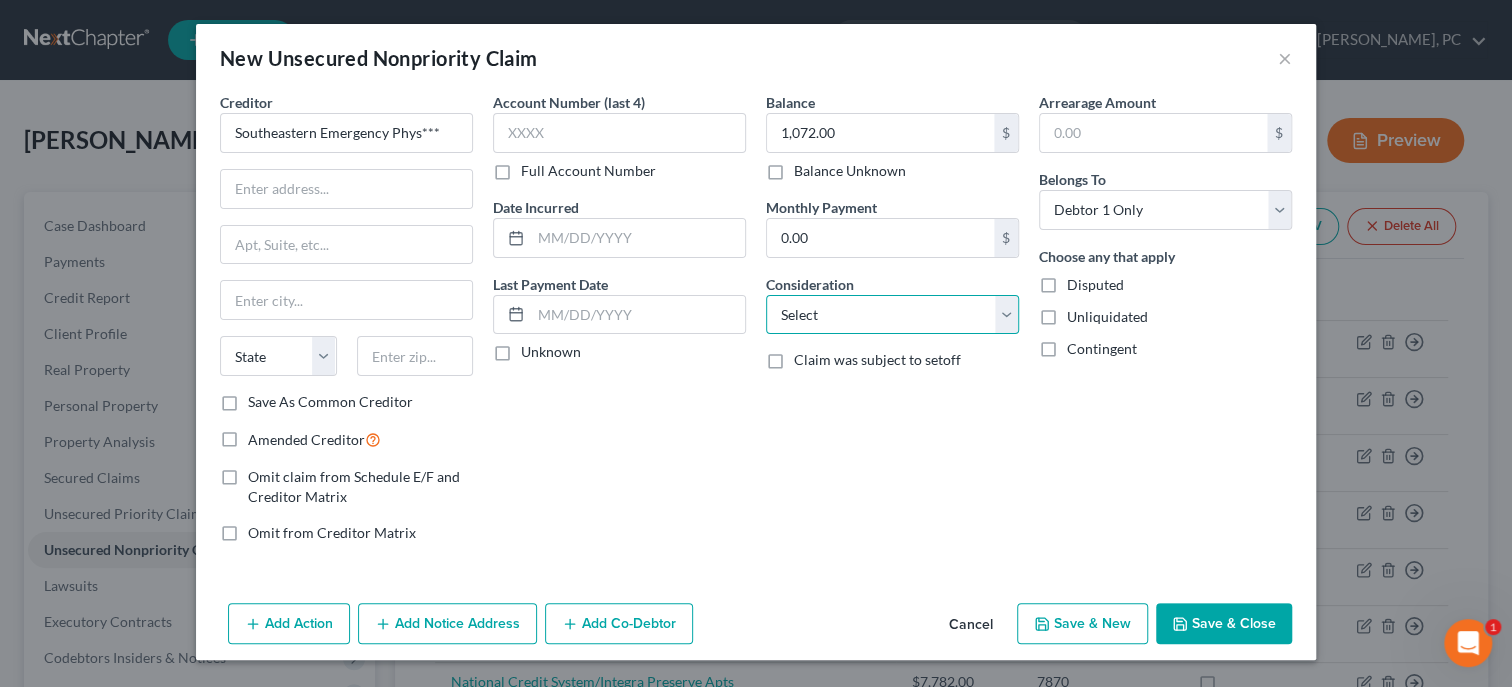 select on "9" 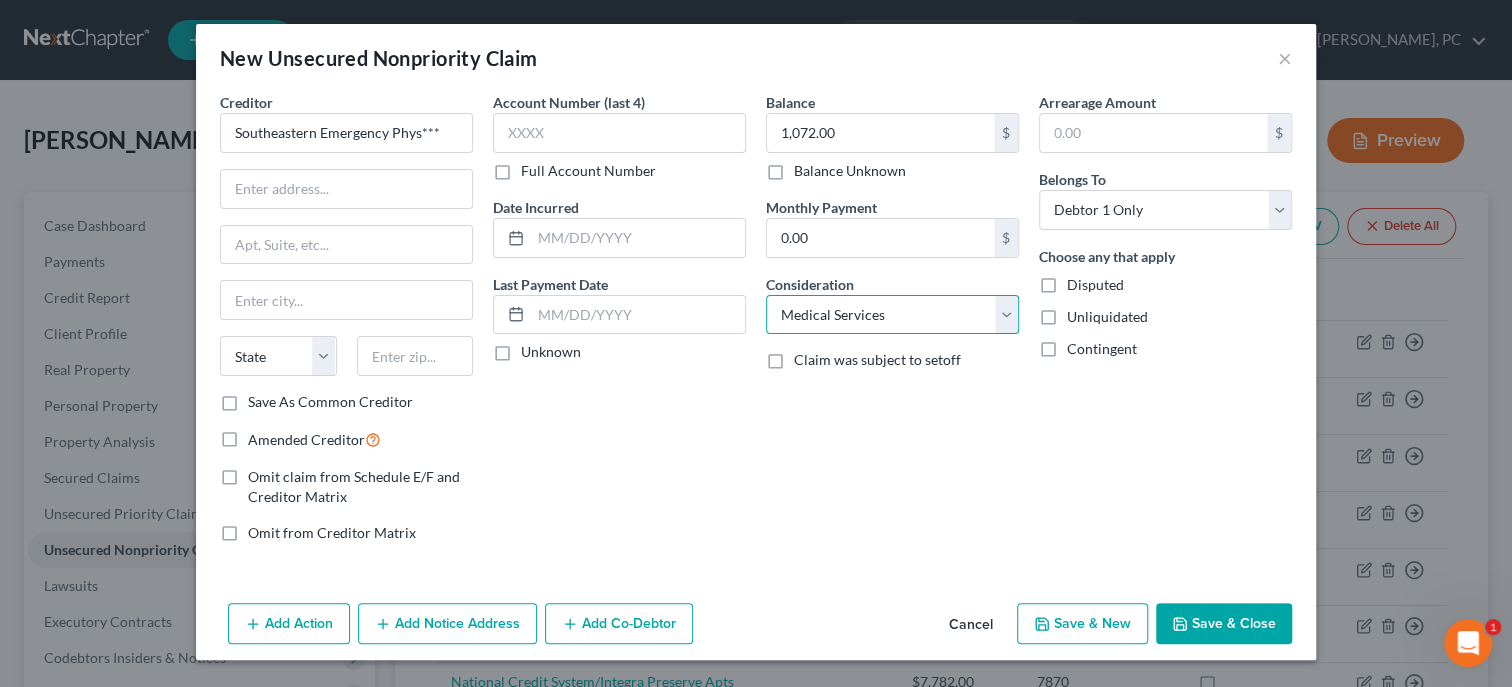 click on "Medical Services" at bounding box center (0, 0) 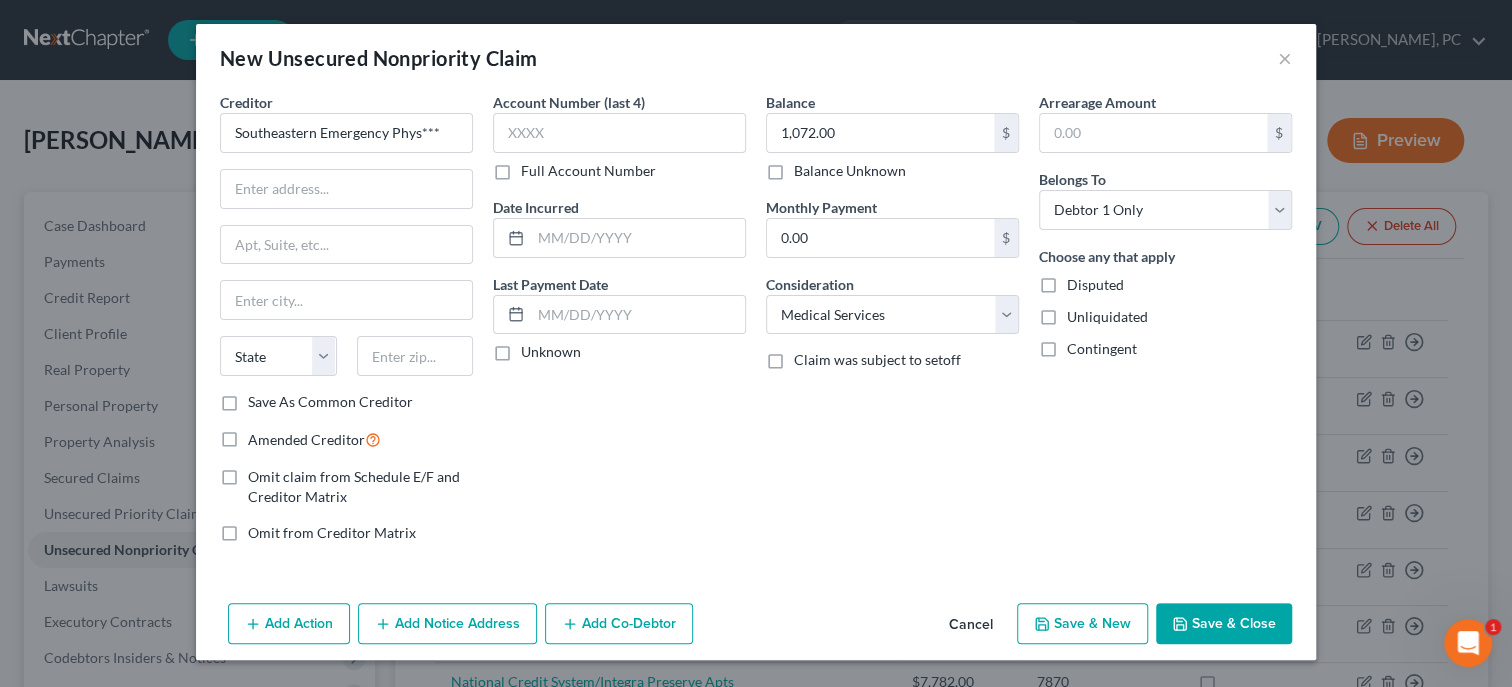 click on "Save & Close" at bounding box center [1224, 624] 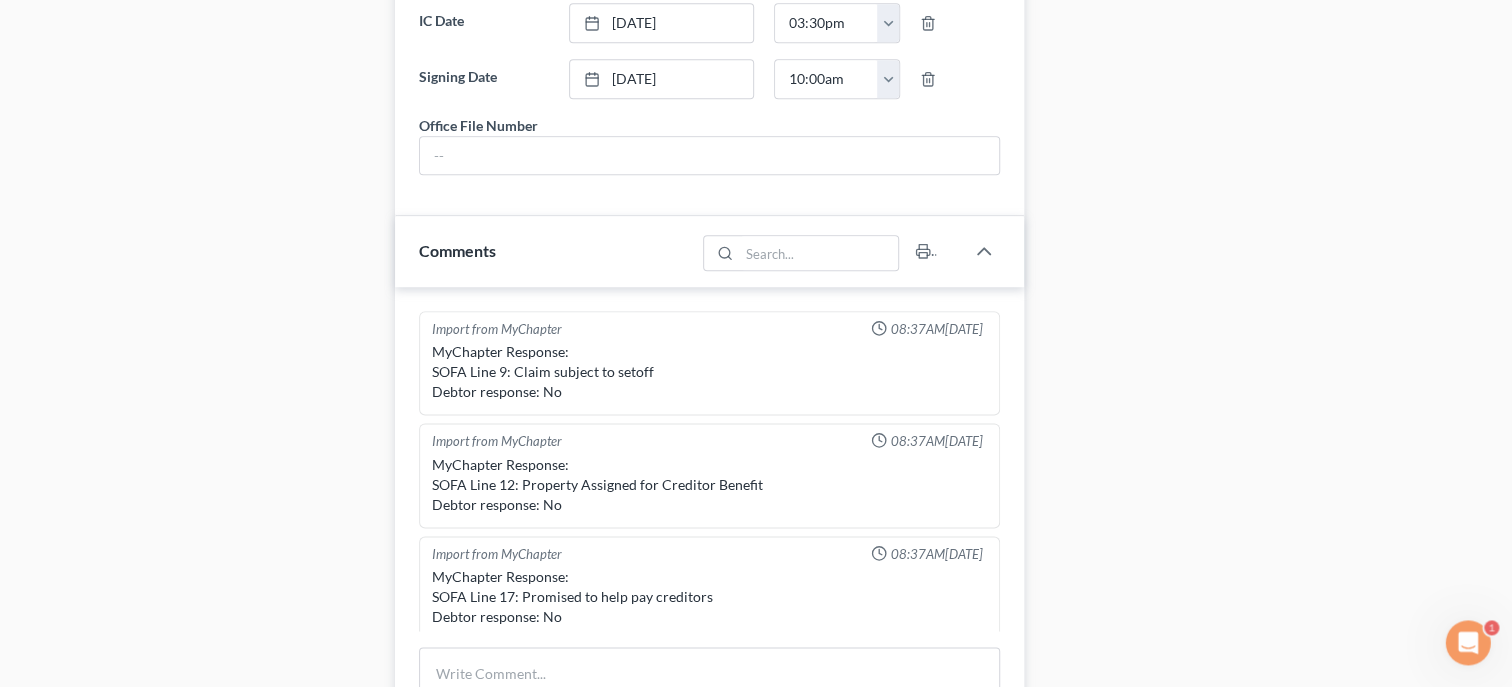 scroll, scrollTop: 1919, scrollLeft: 0, axis: vertical 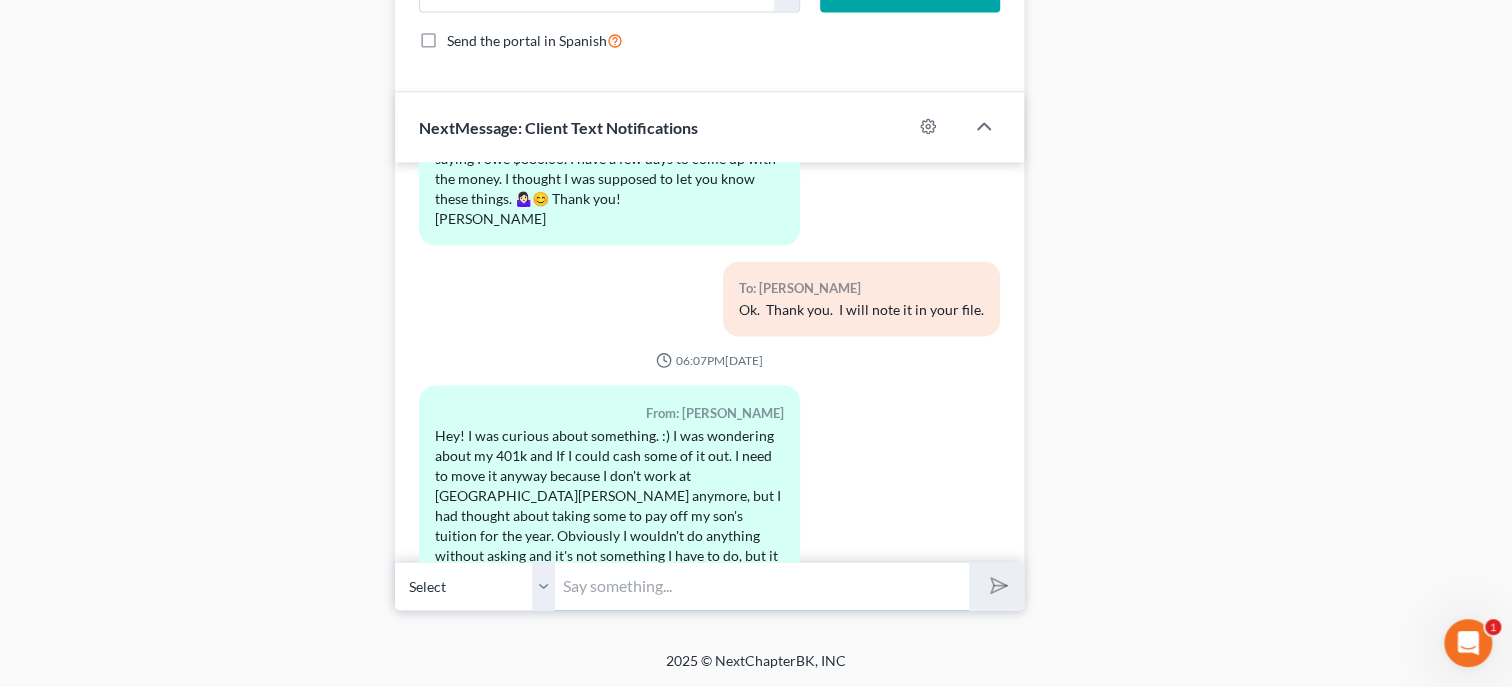 click at bounding box center (762, 586) 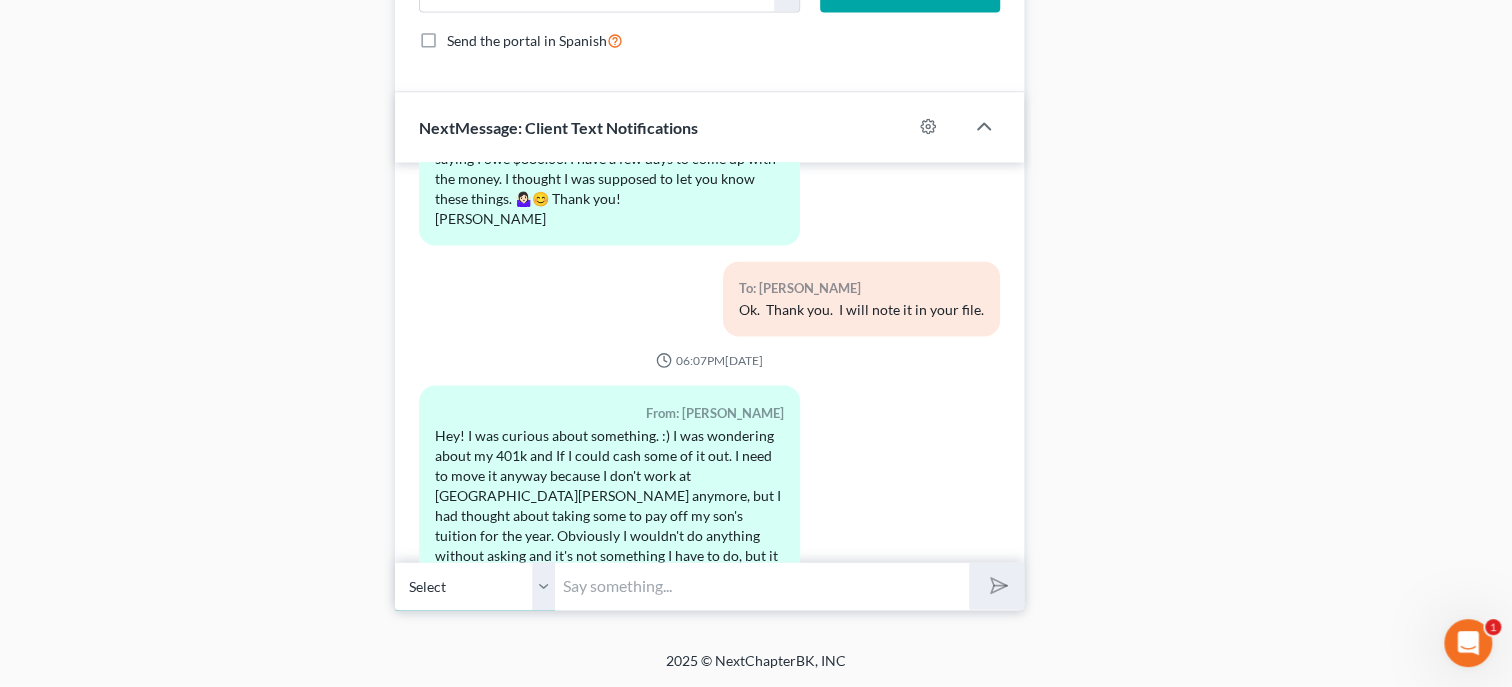 select on "1" 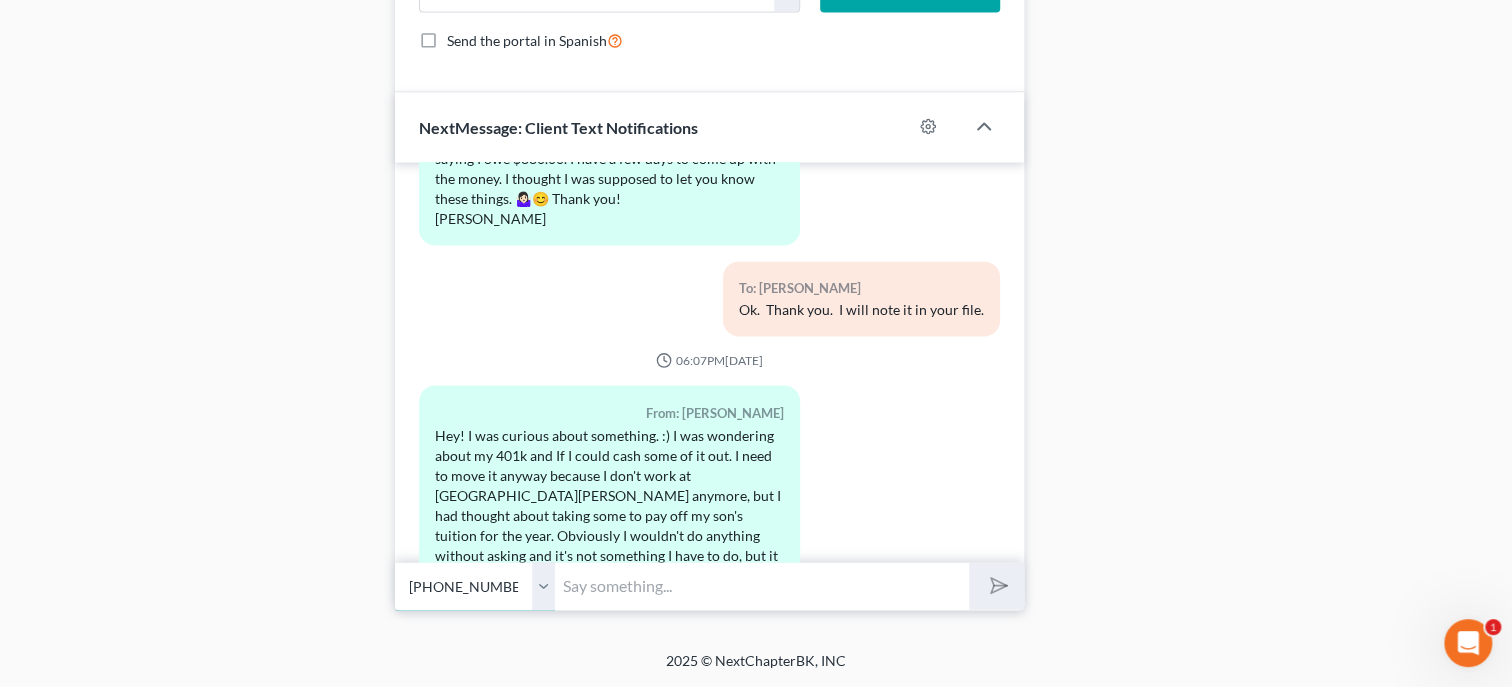 click on "+1 (256) 613-4662 - Erin Hunt" at bounding box center [0, 0] 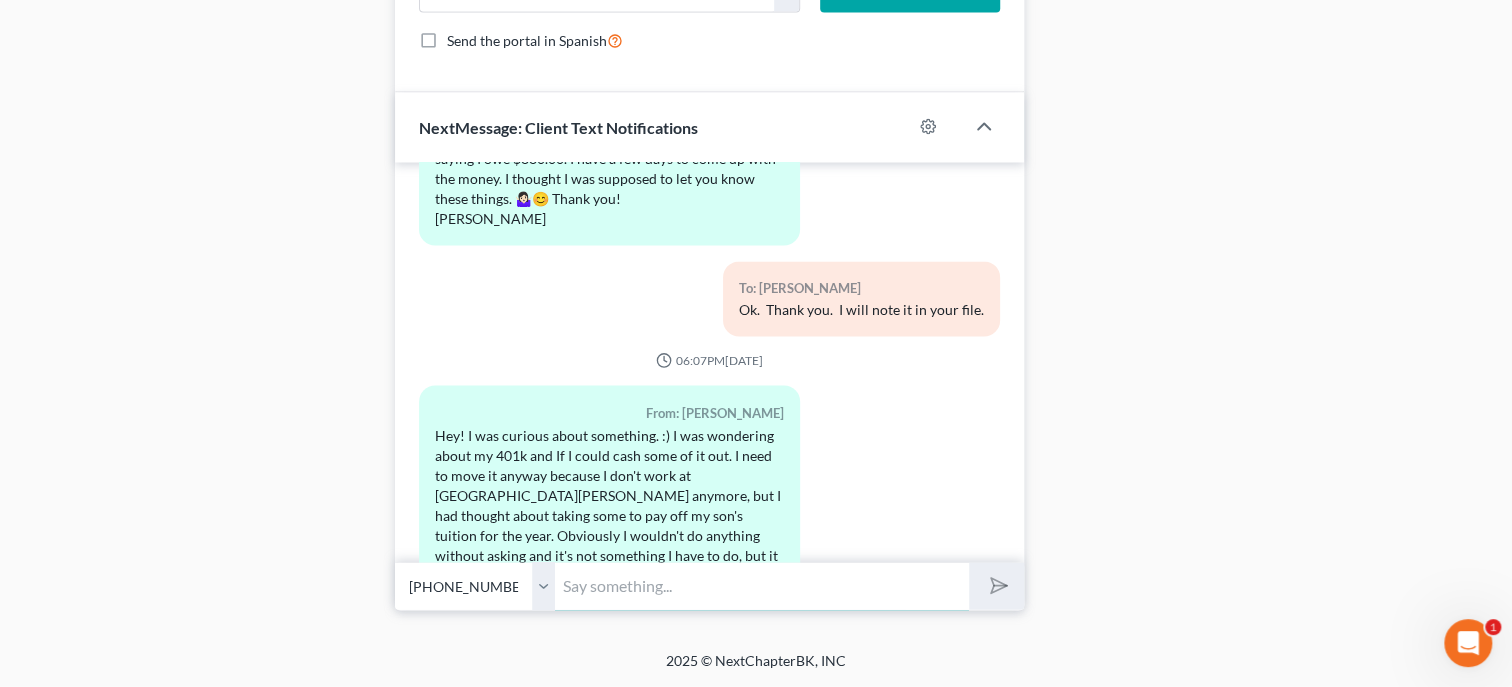 click at bounding box center [762, 586] 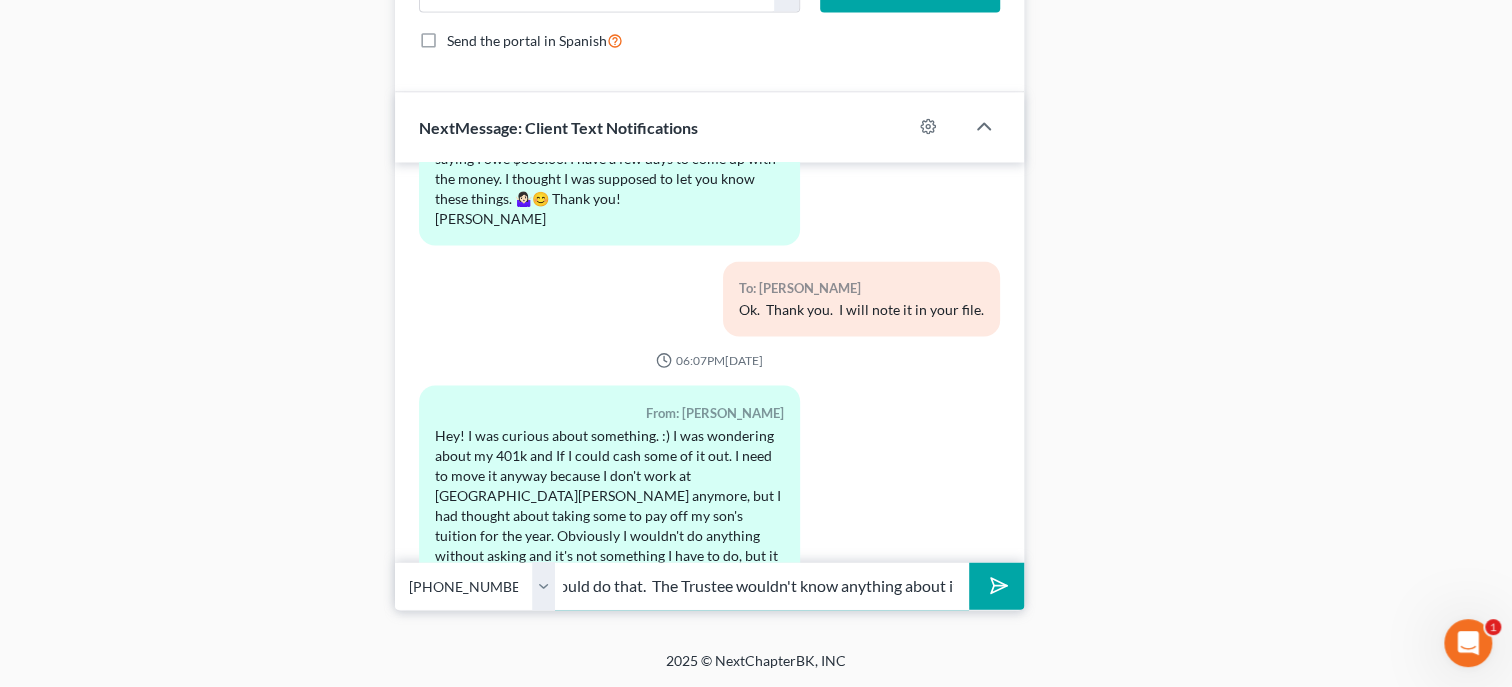 scroll, scrollTop: 0, scrollLeft: 81, axis: horizontal 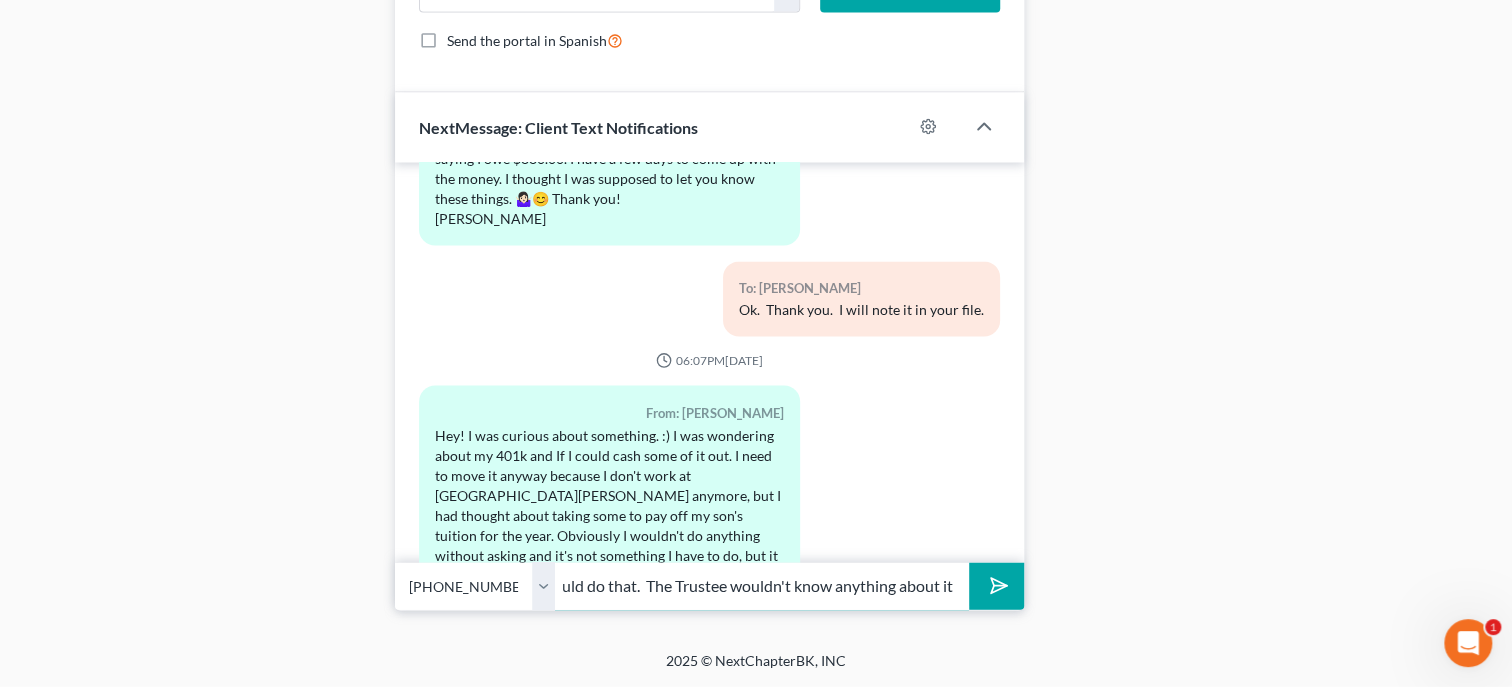 type on "Yes, you could do that.  The Trustee wouldn't know anything about it" 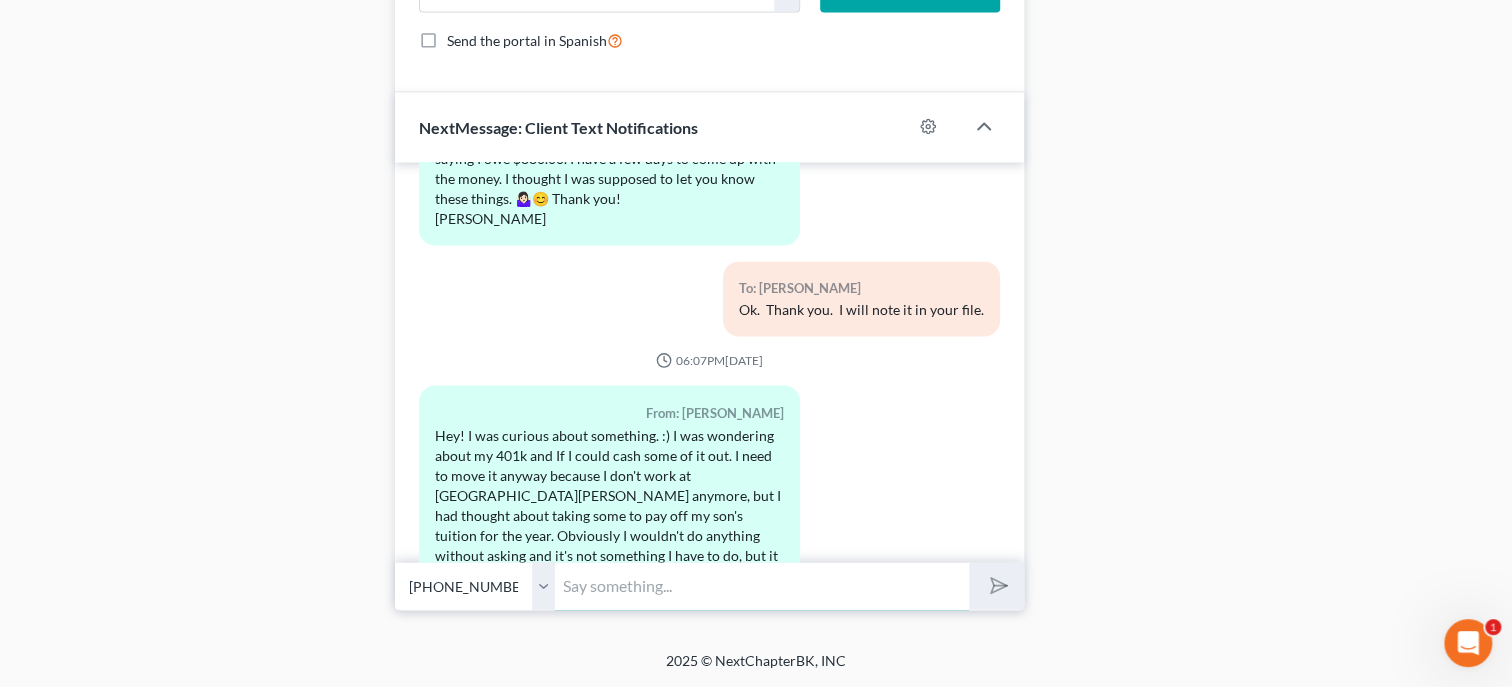 scroll, scrollTop: 0, scrollLeft: 0, axis: both 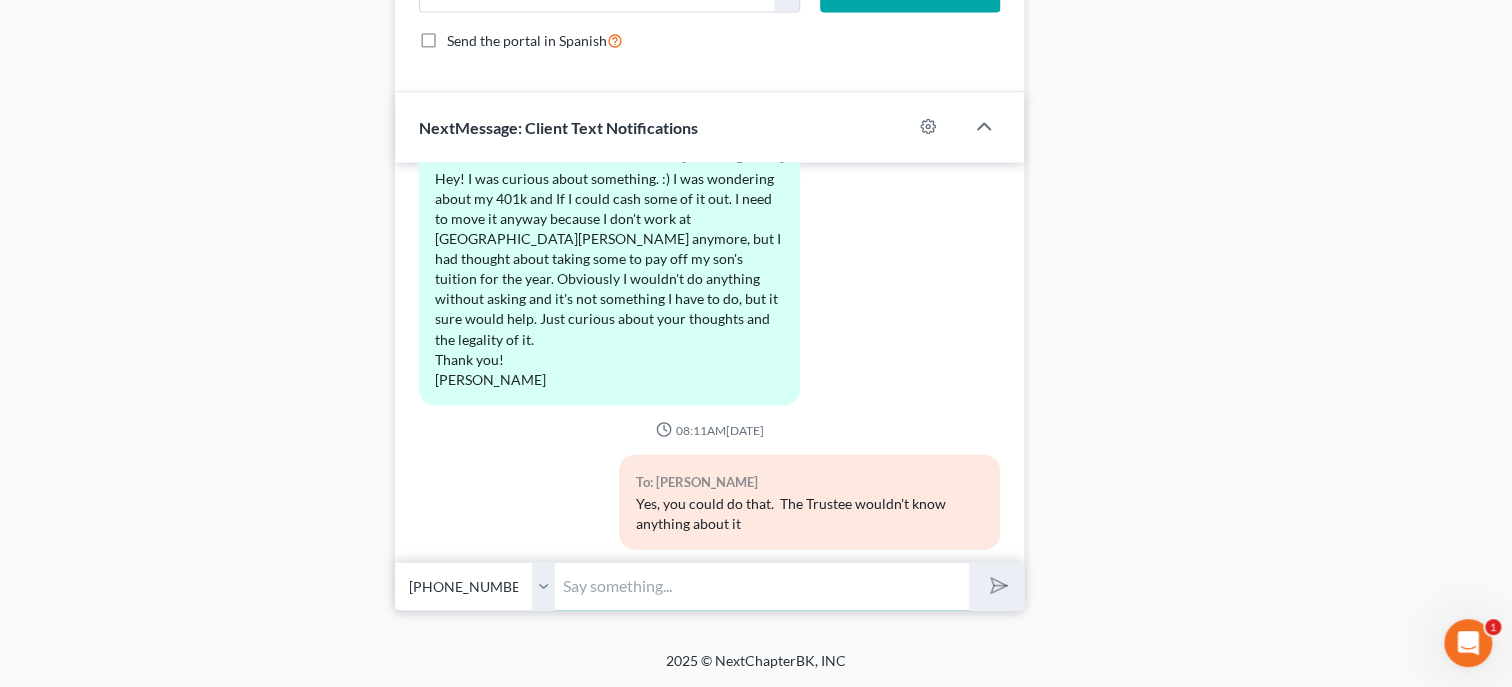 click at bounding box center (762, 586) 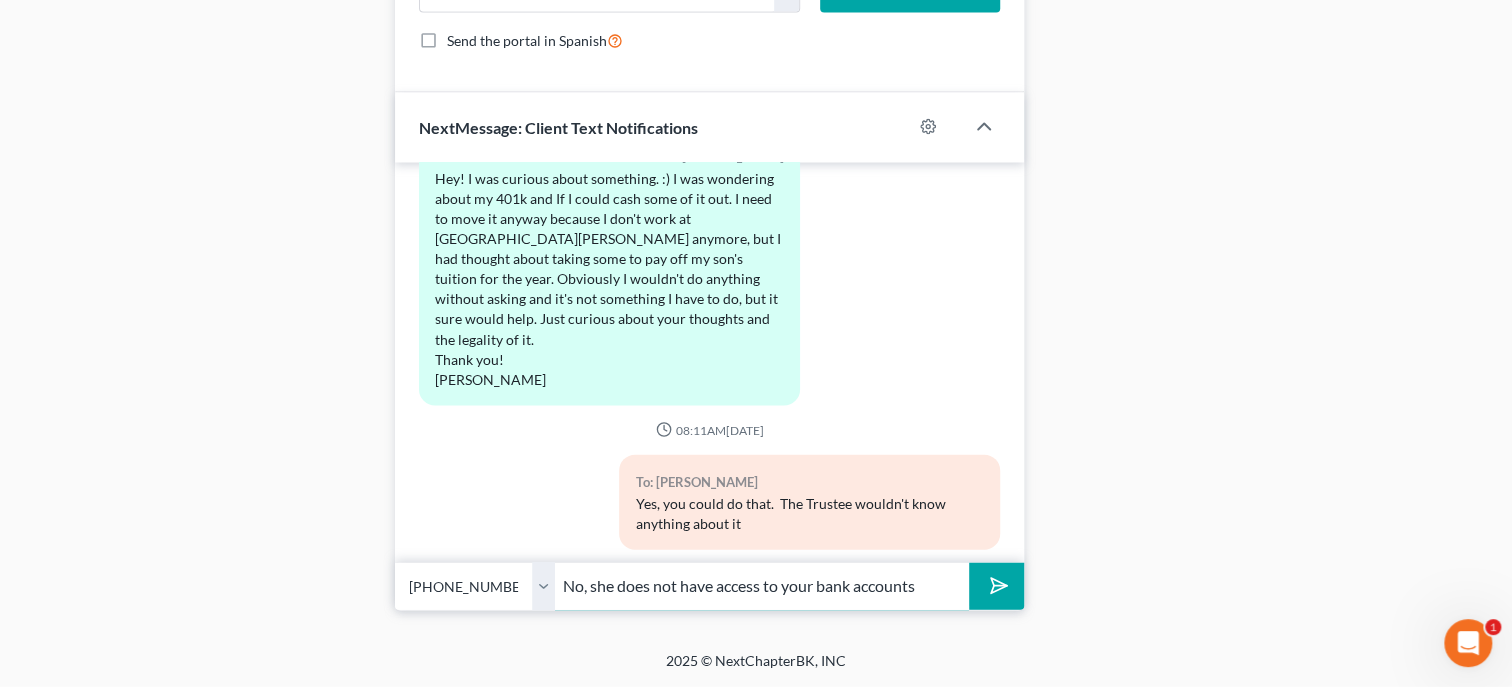 type on "No, she does not have access to your bank accounts" 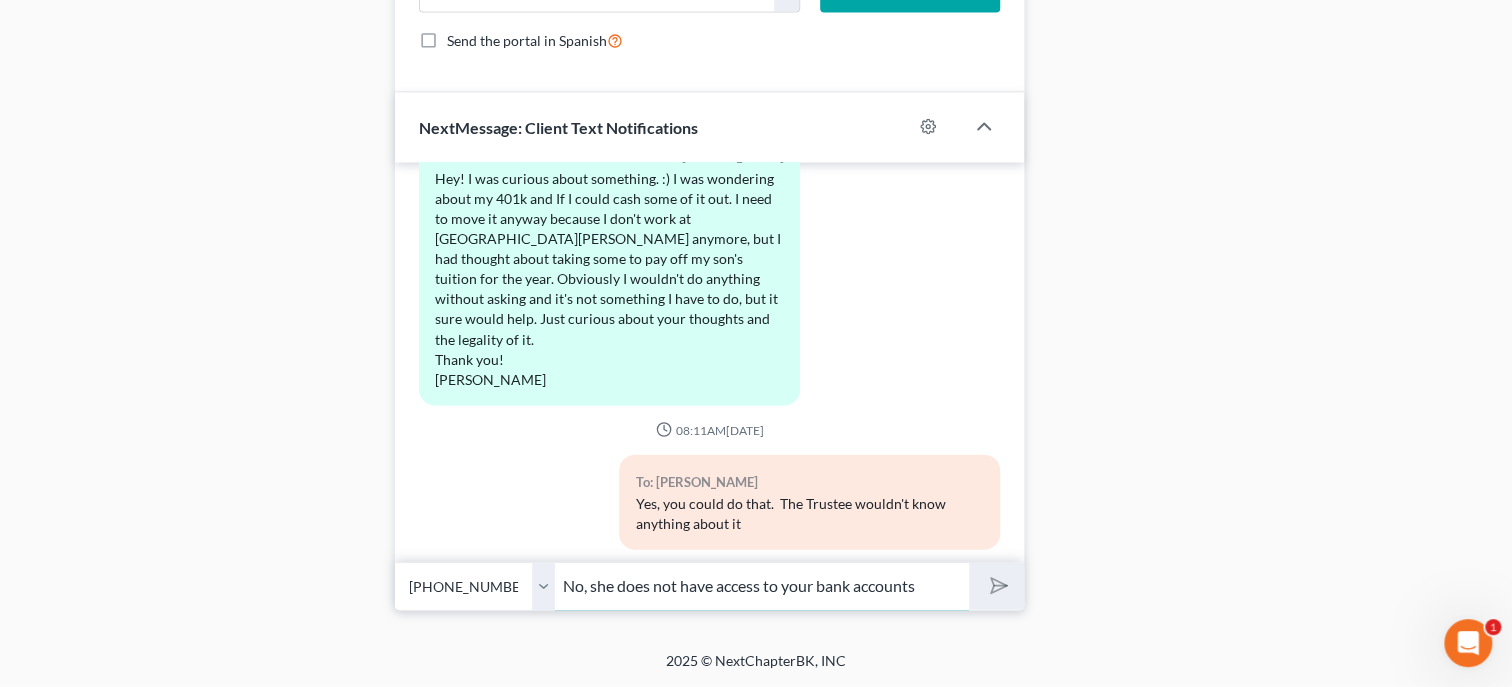 type 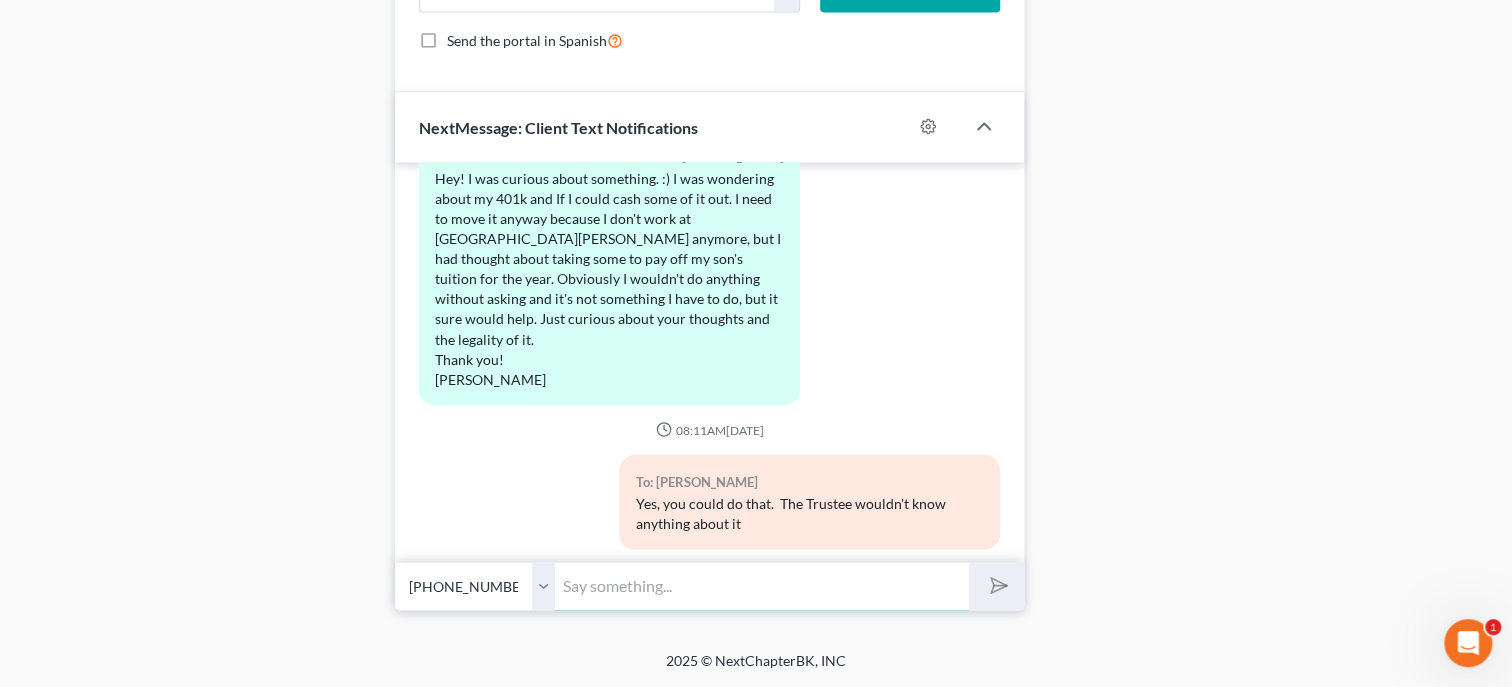scroll, scrollTop: 10713, scrollLeft: 0, axis: vertical 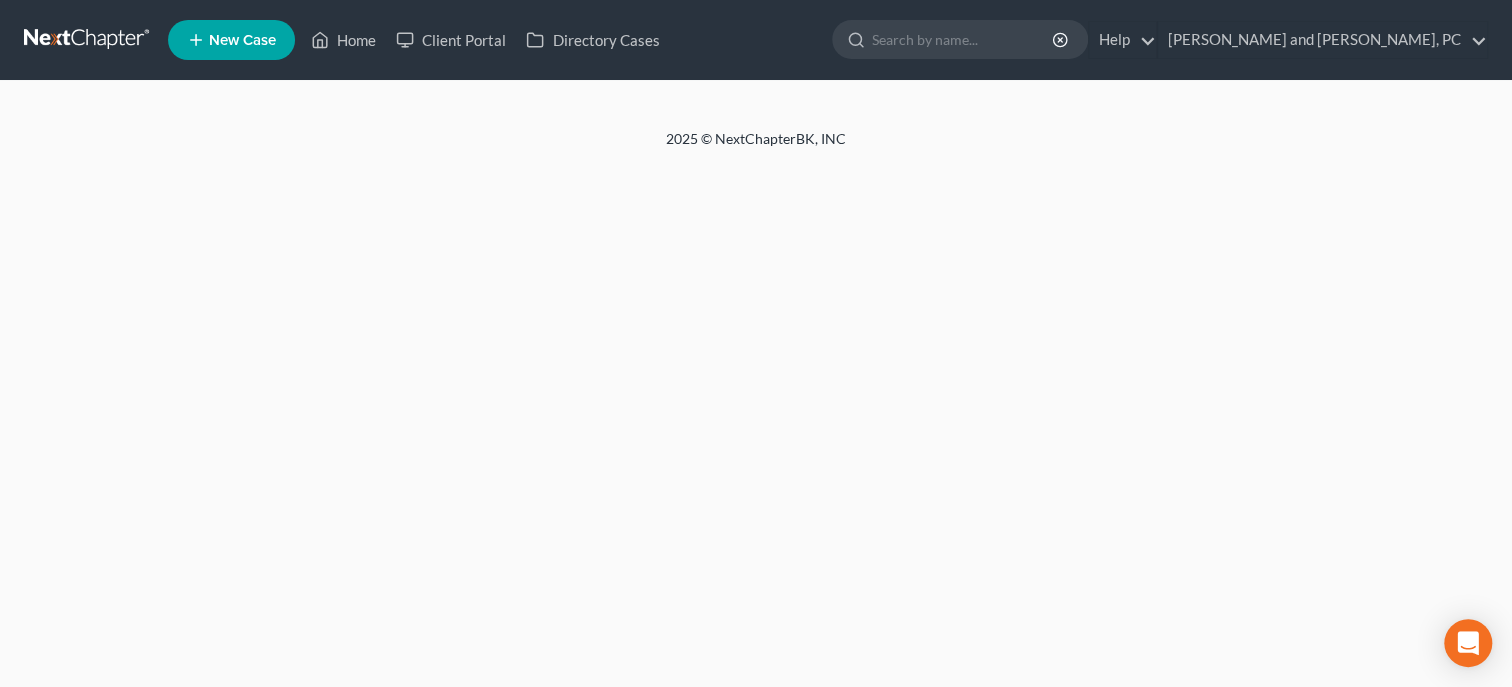 select on "6" 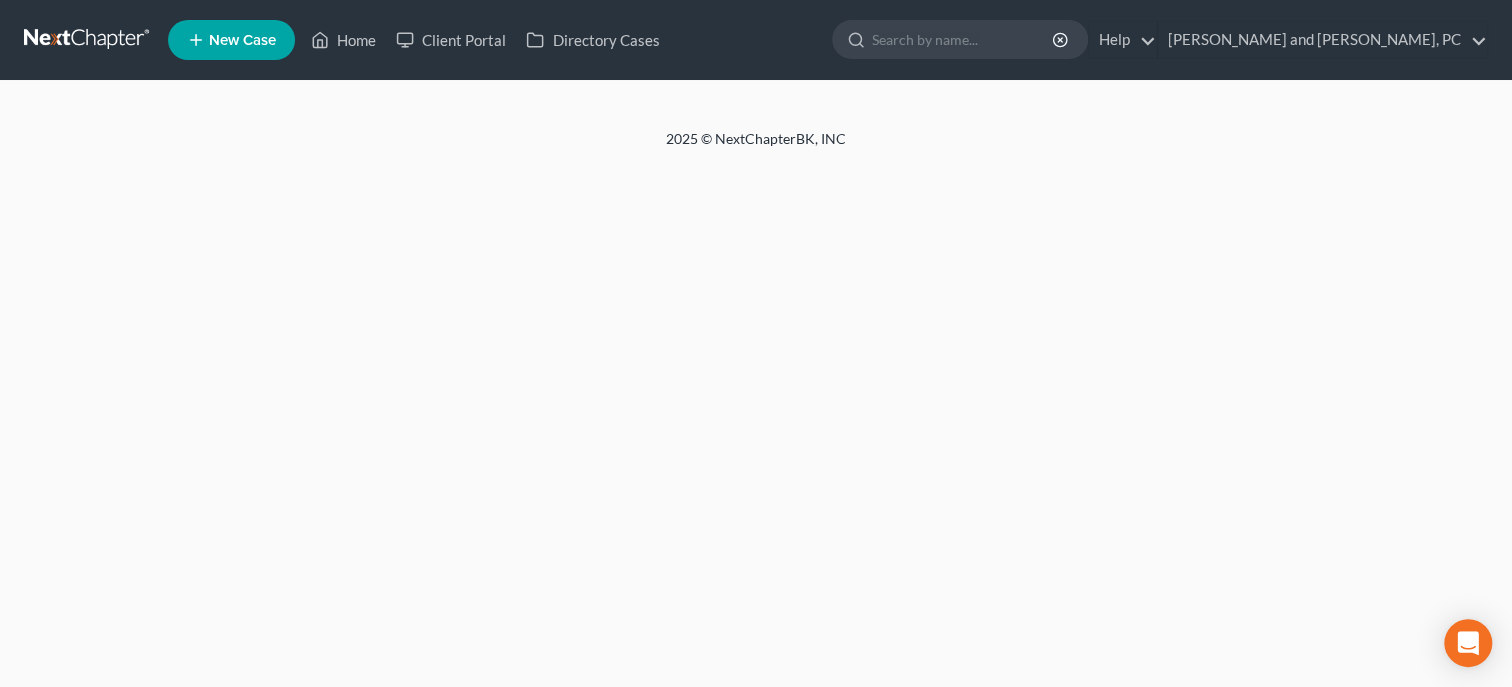 select on "1" 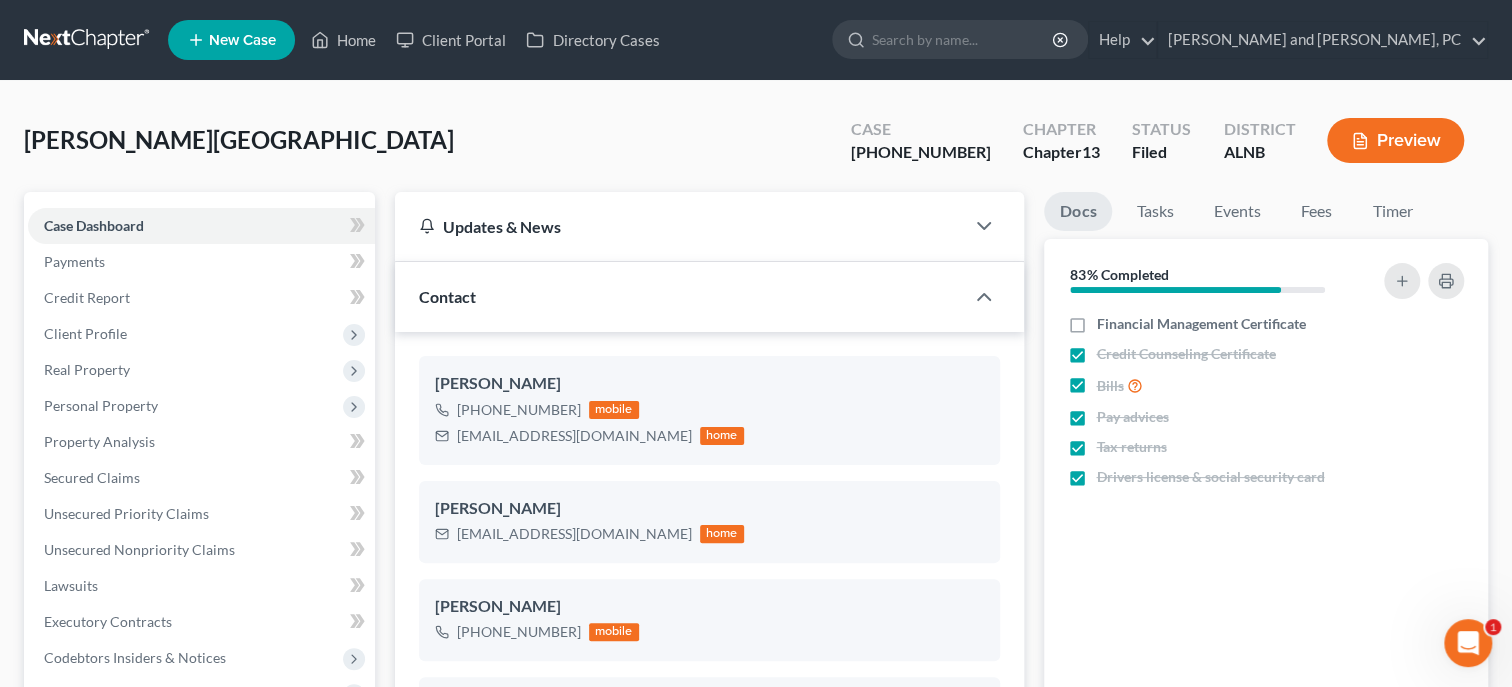 scroll, scrollTop: 156, scrollLeft: 0, axis: vertical 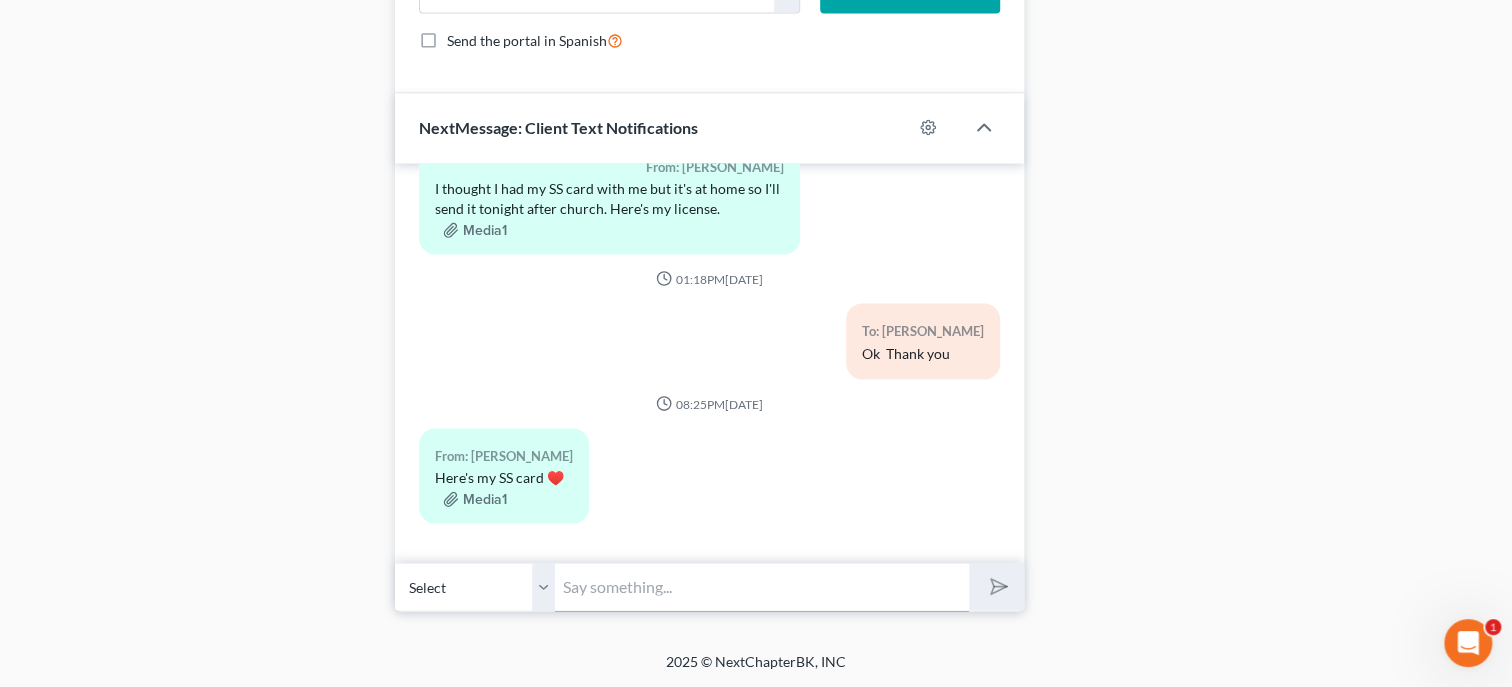 click at bounding box center (762, 586) 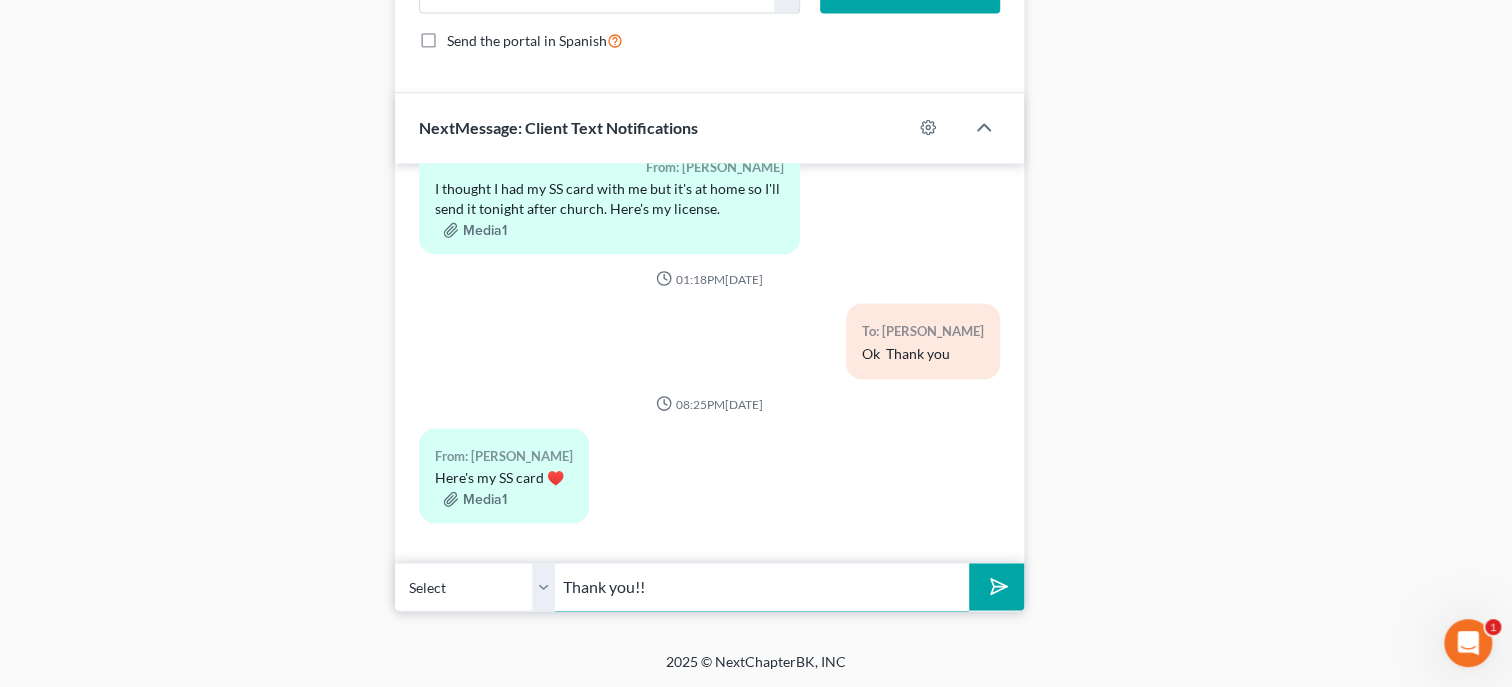 type on "Thank you!!" 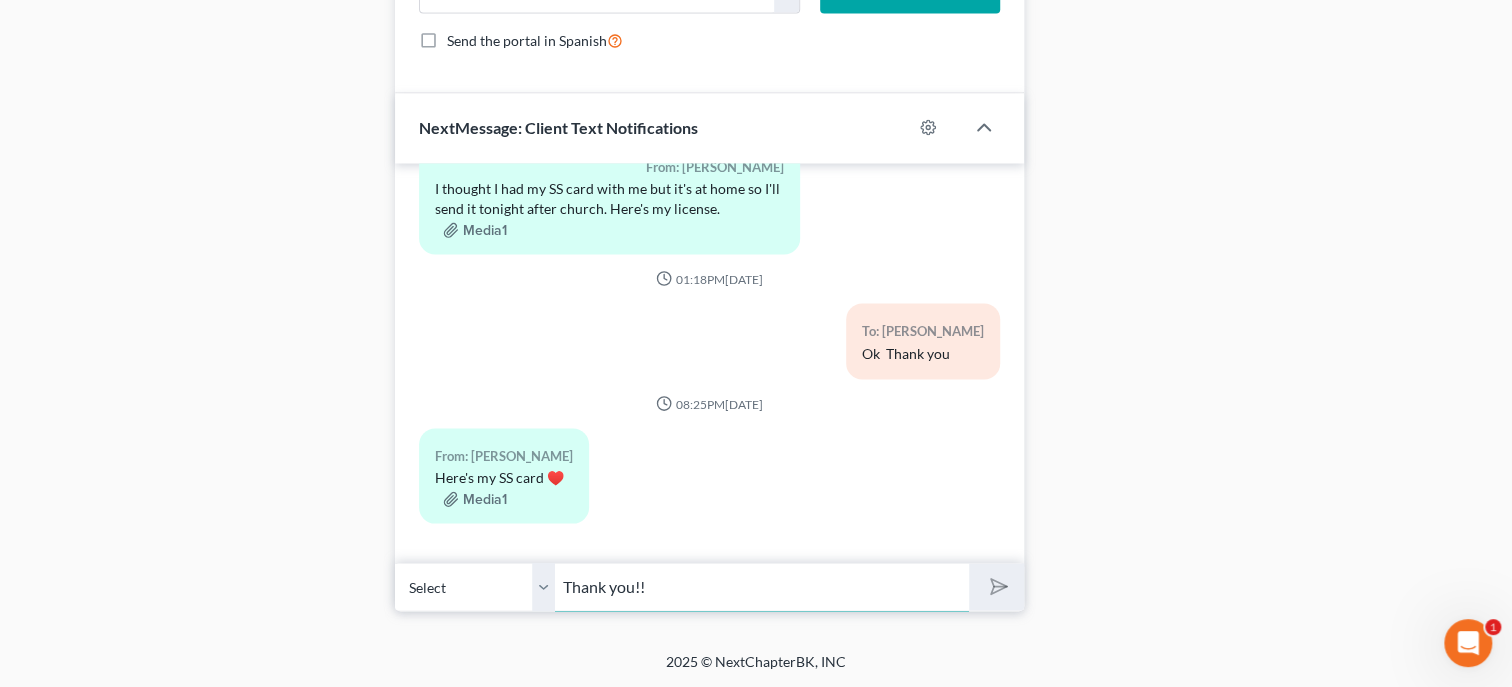 type 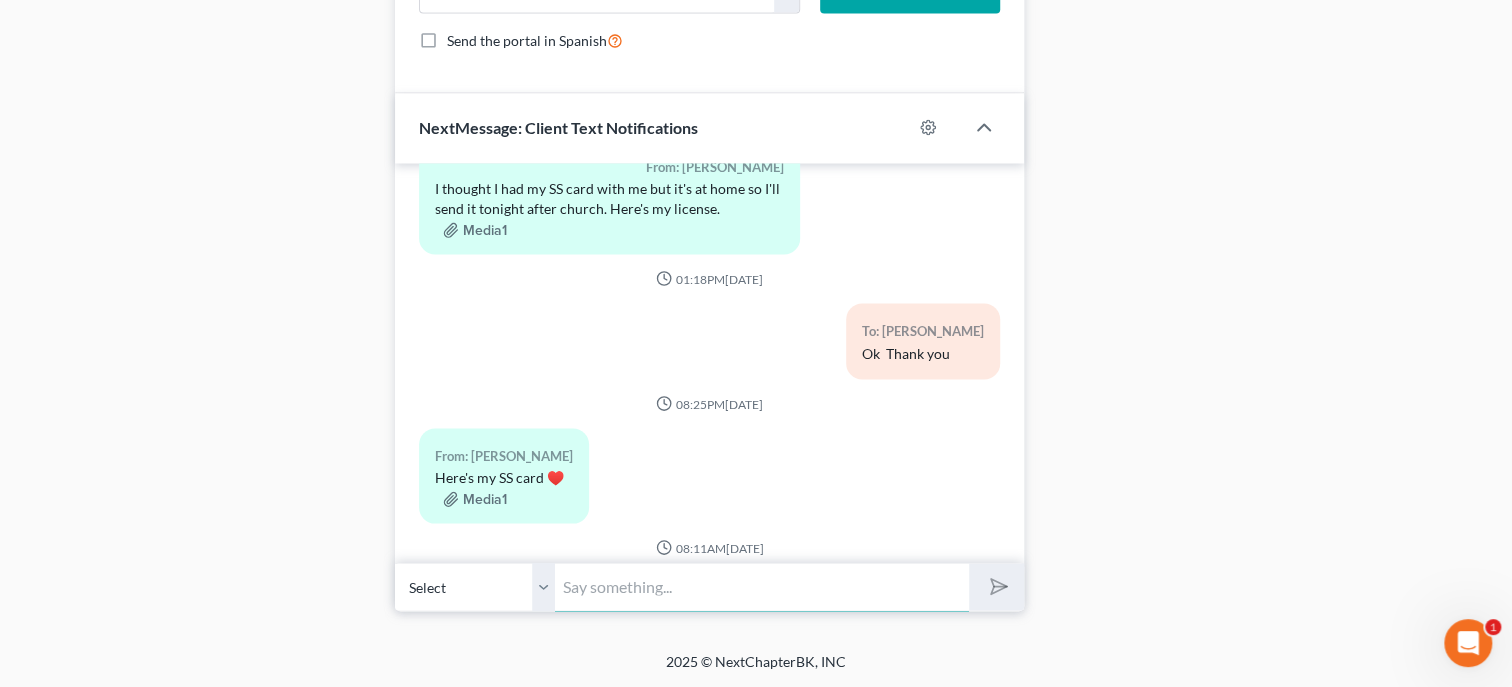 scroll, scrollTop: 1707, scrollLeft: 0, axis: vertical 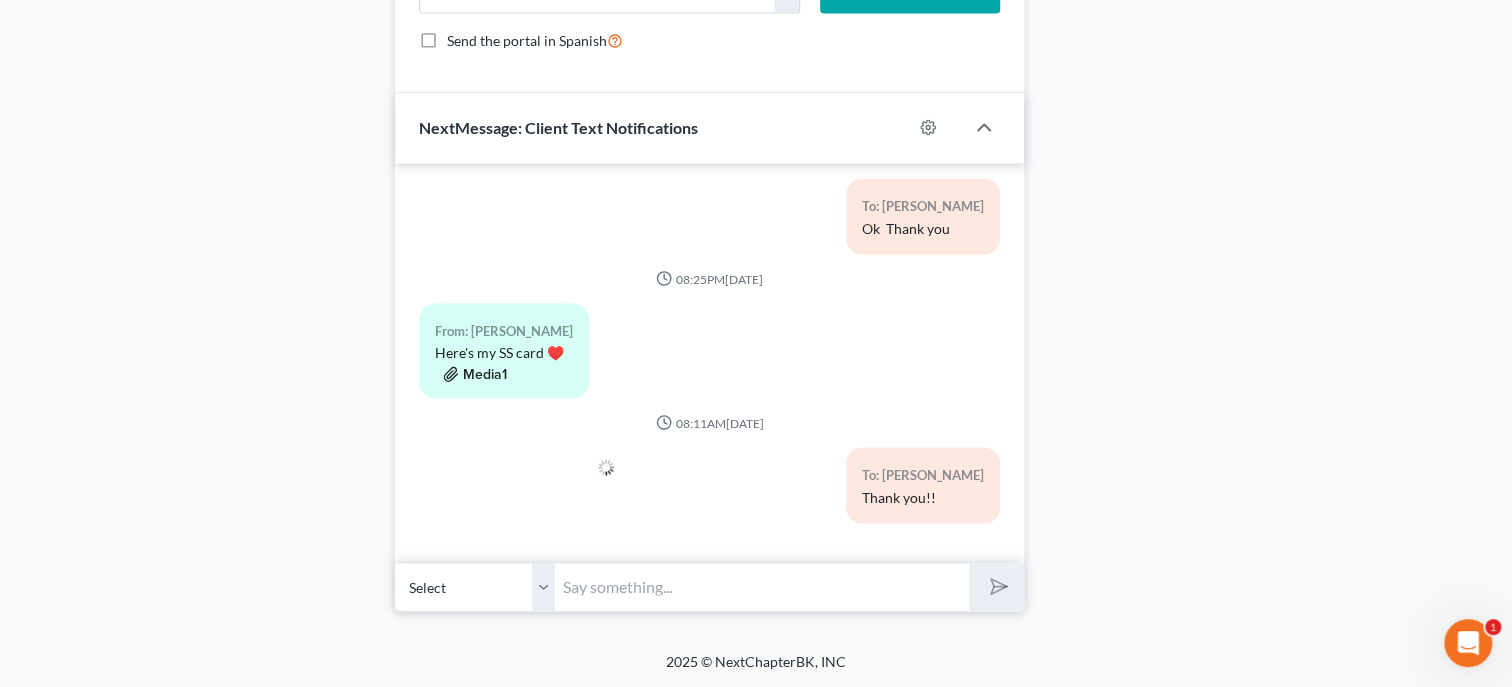 click on "Media1" at bounding box center [475, 374] 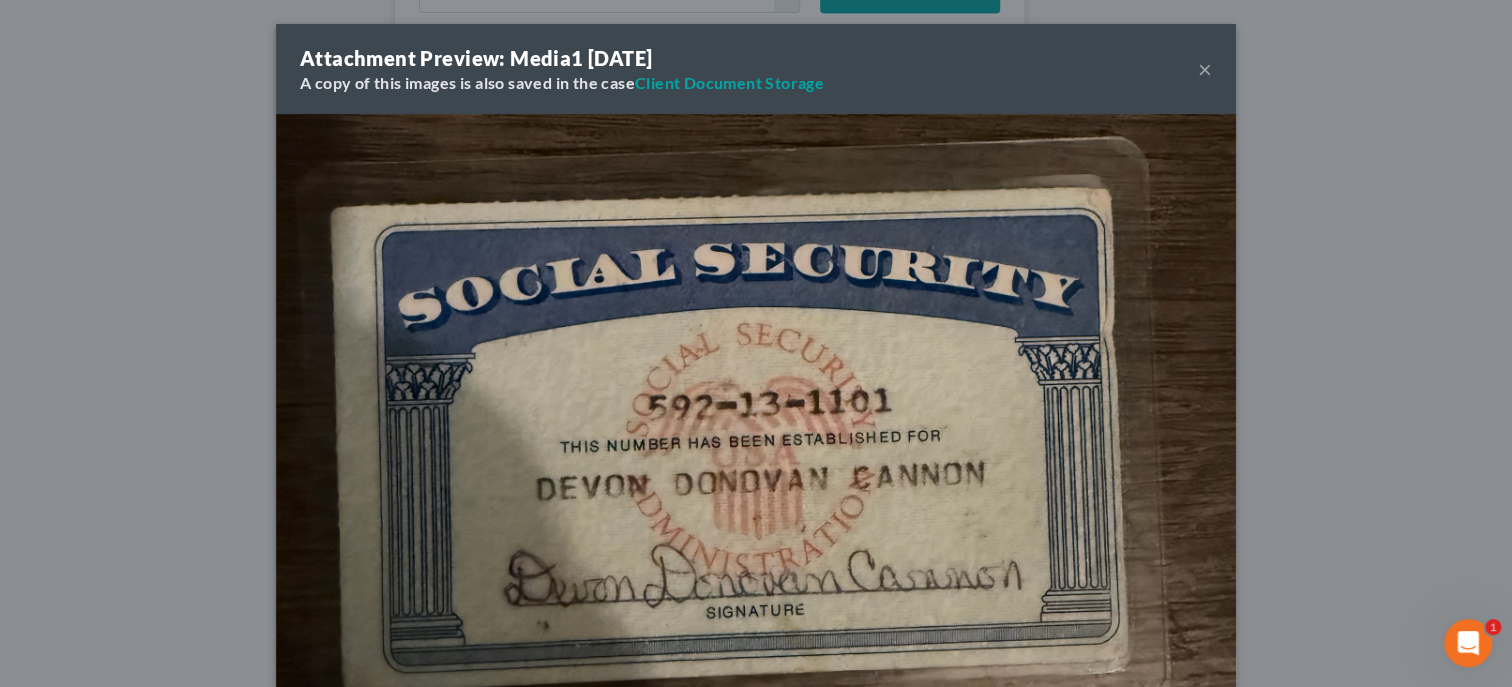scroll, scrollTop: 1818, scrollLeft: 0, axis: vertical 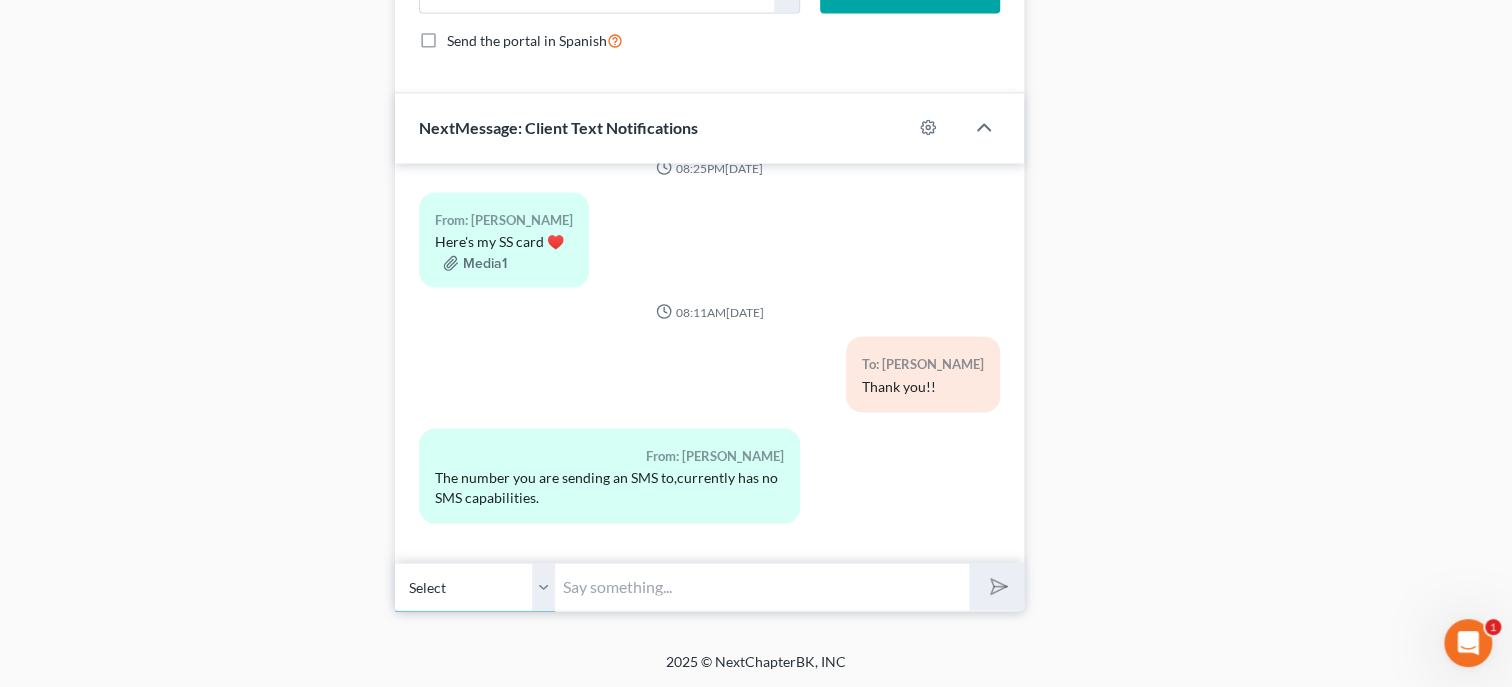 click on "Select [PHONE_NUMBER] - [PERSON_NAME] [PHONE_NUMBER] - [PERSON_NAME]" at bounding box center (475, 586) 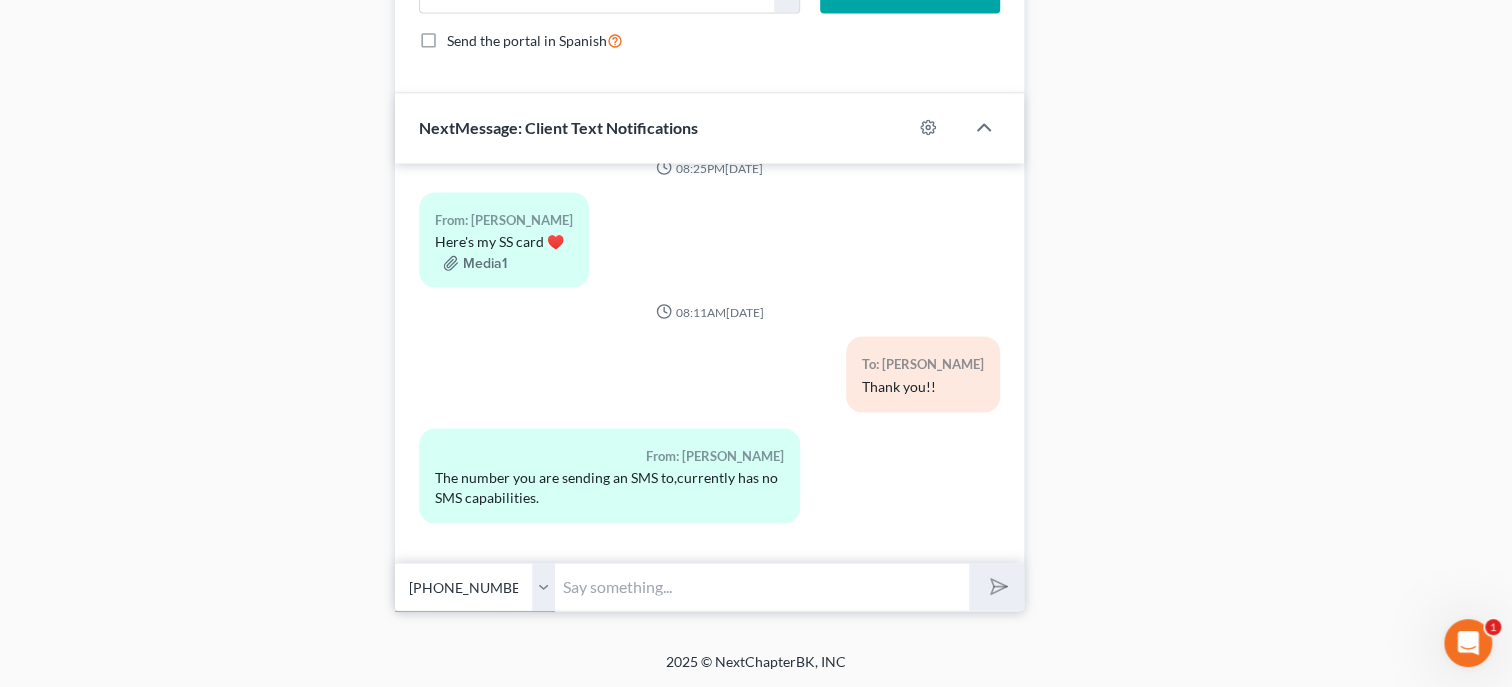 click on "[PHONE_NUMBER] - [PERSON_NAME]" at bounding box center (0, 0) 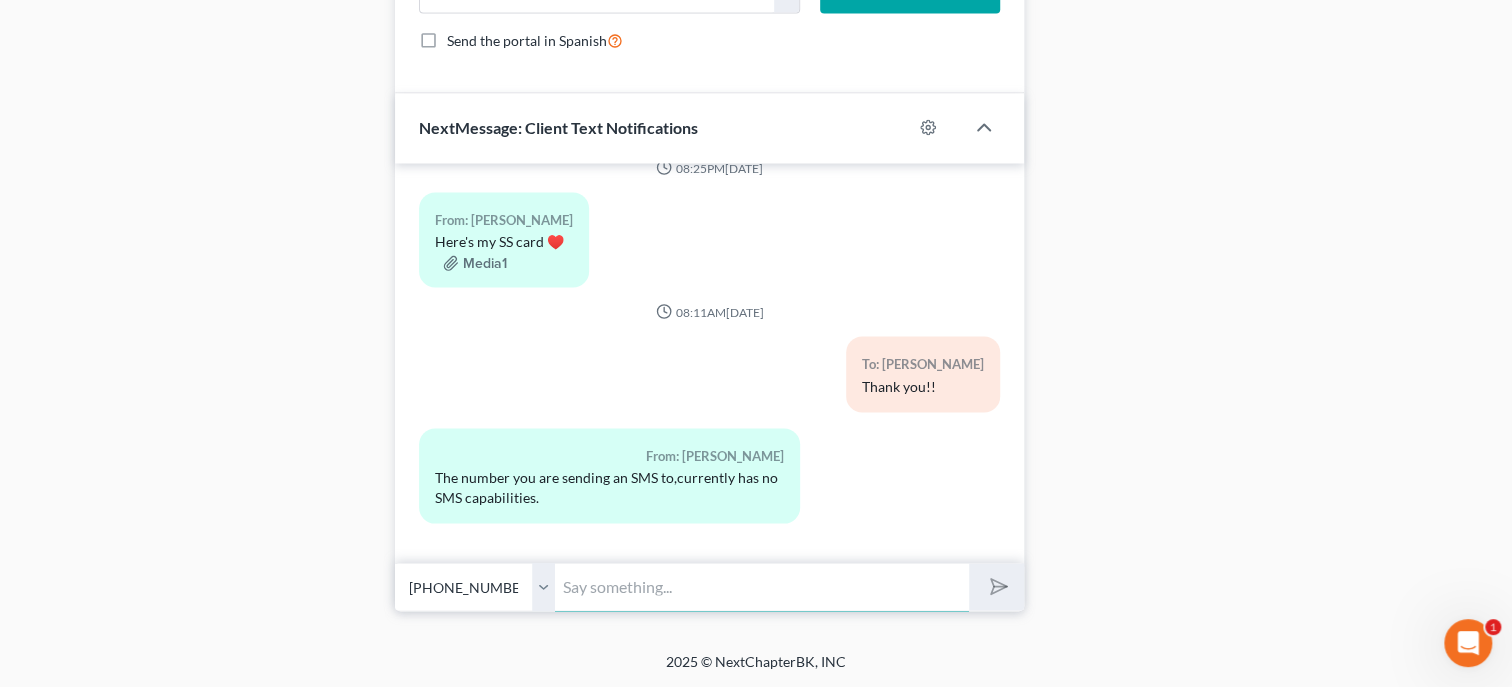 click at bounding box center (762, 586) 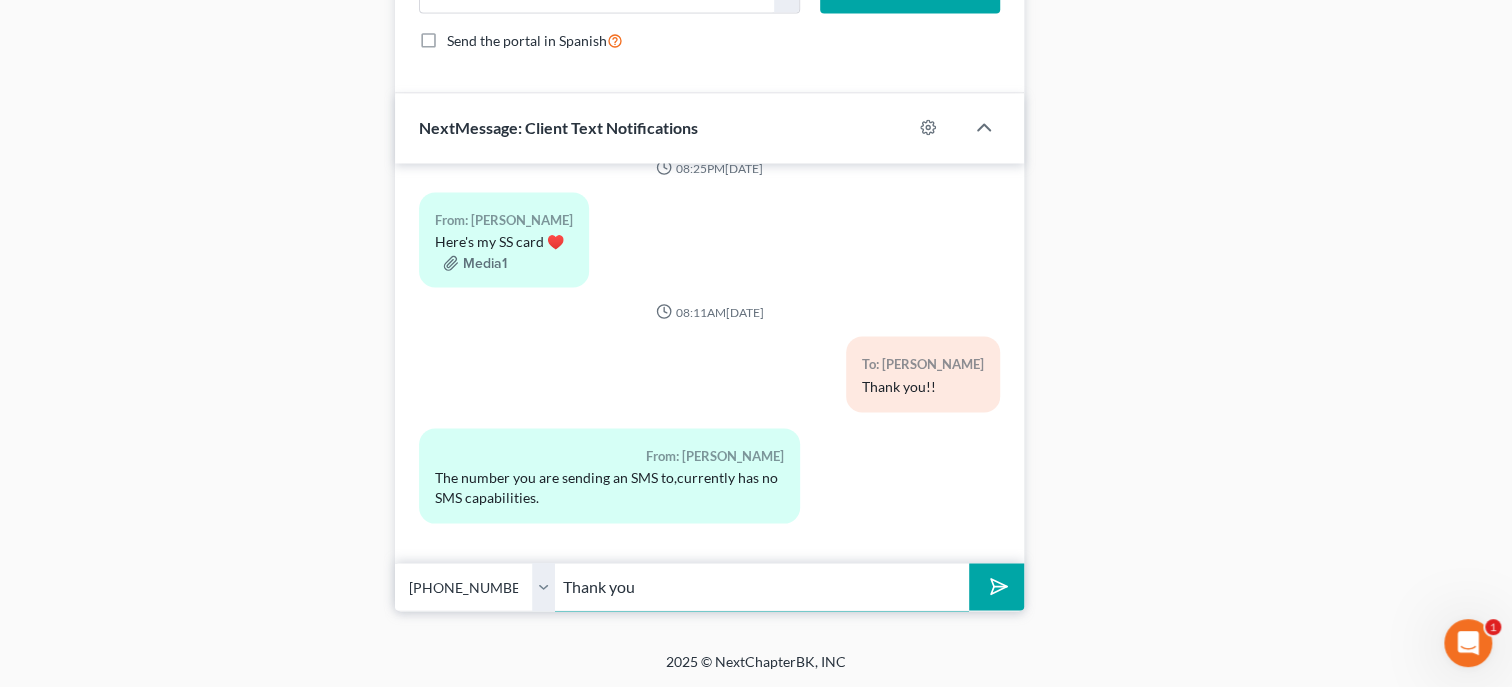 type on "Thank you" 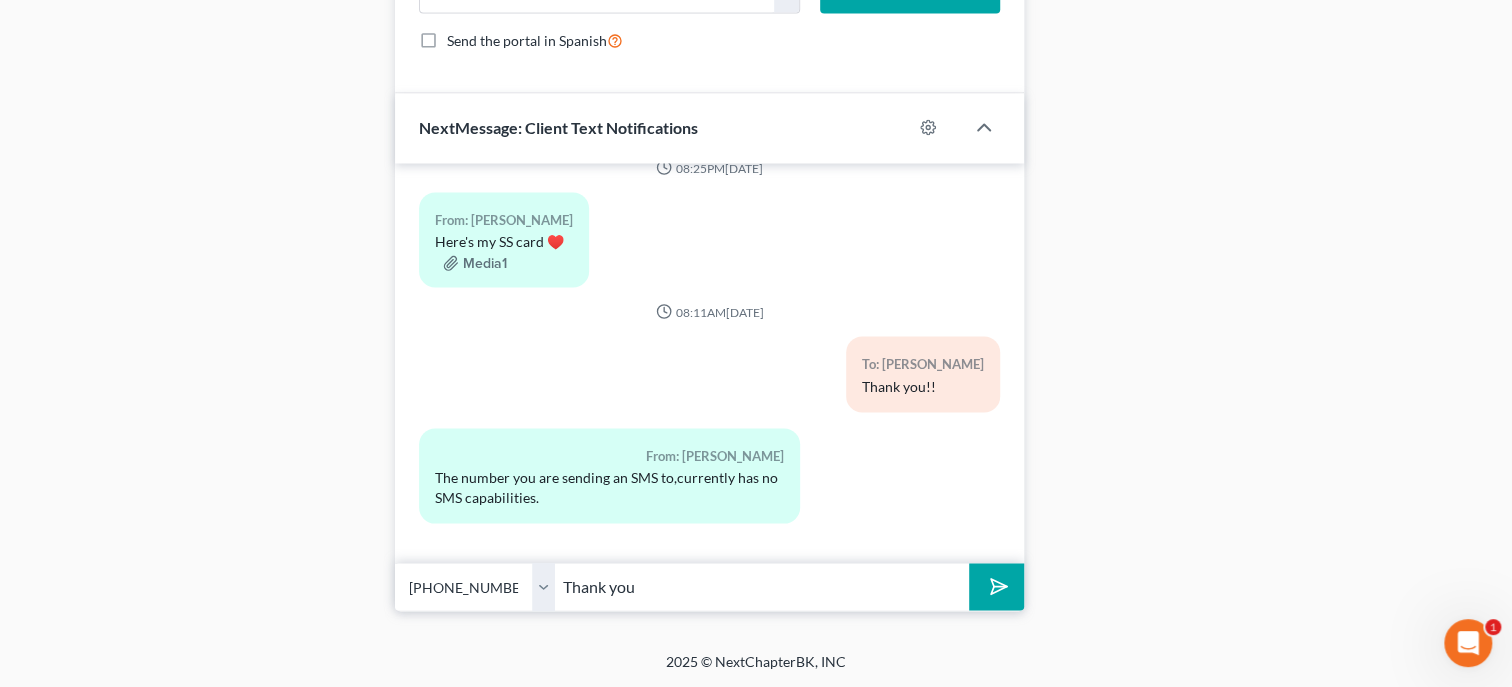 click 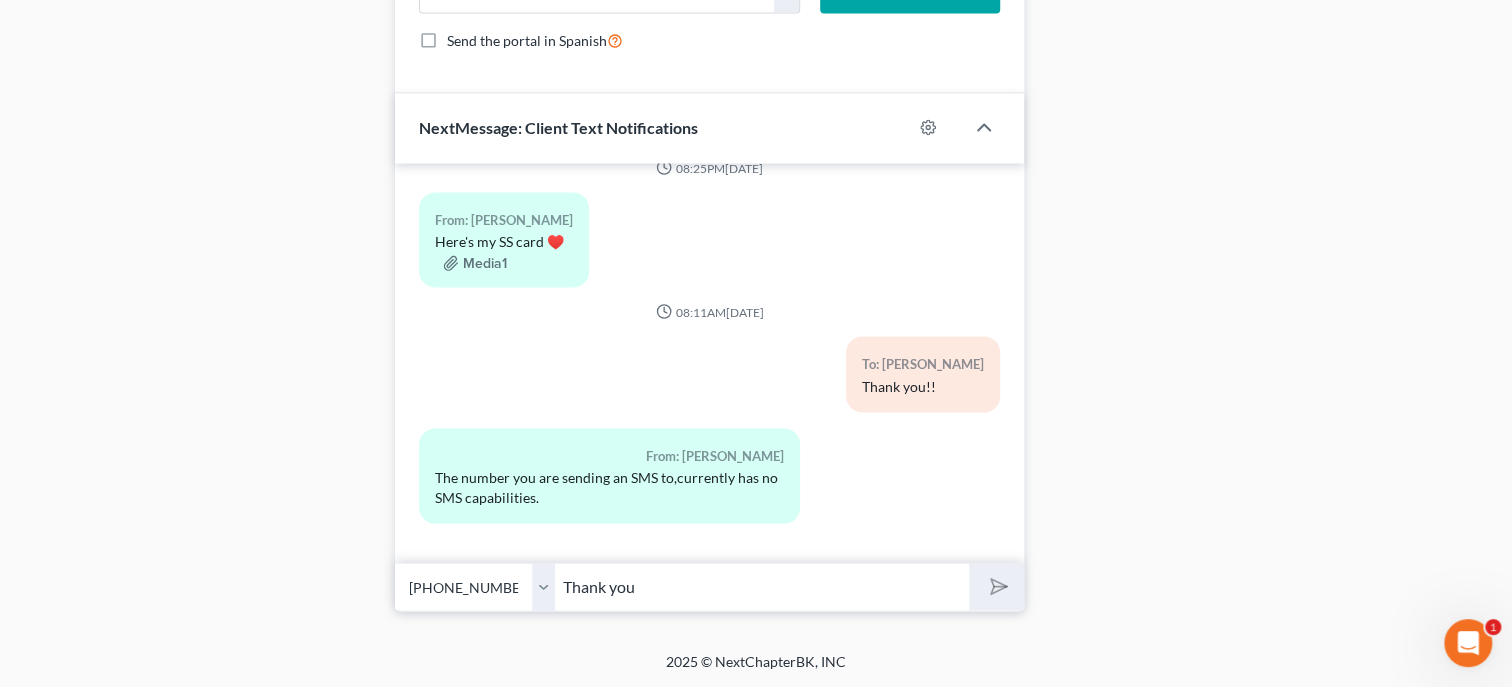 type 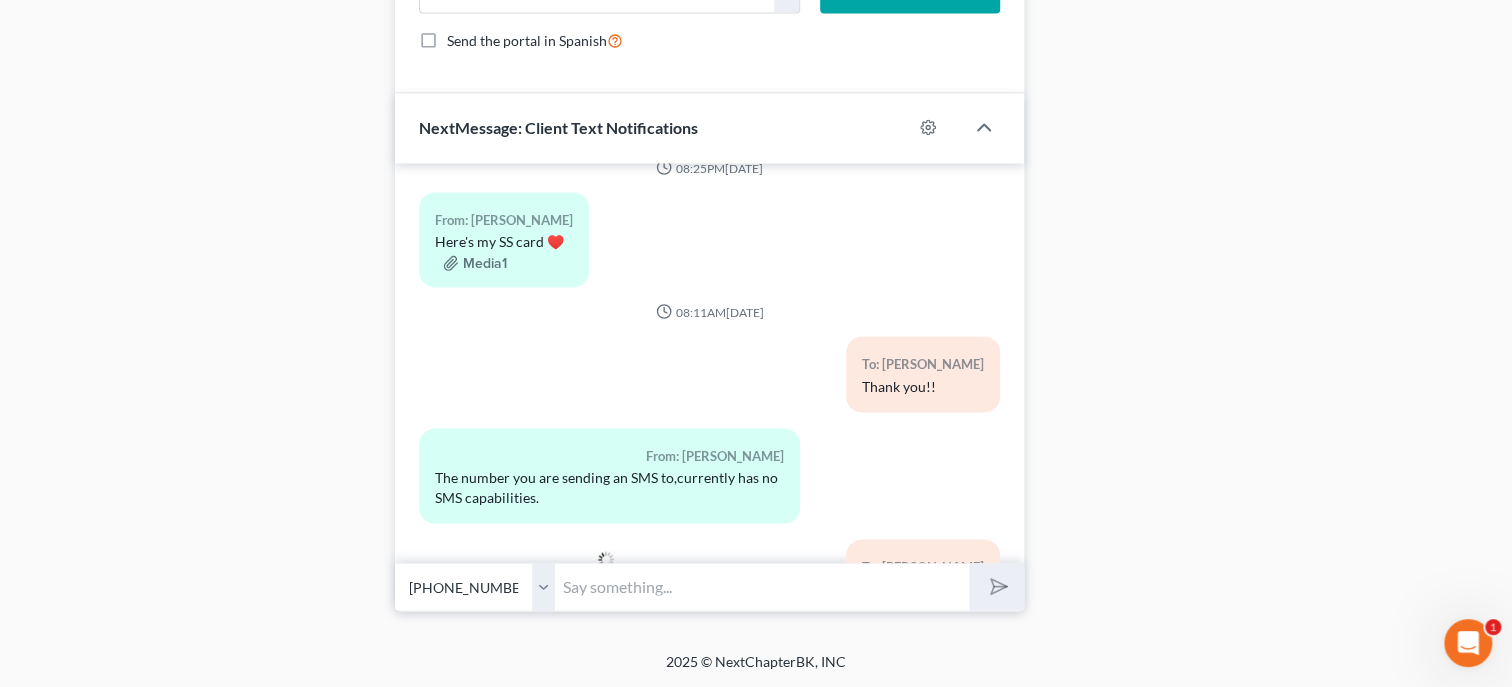 scroll, scrollTop: 1909, scrollLeft: 0, axis: vertical 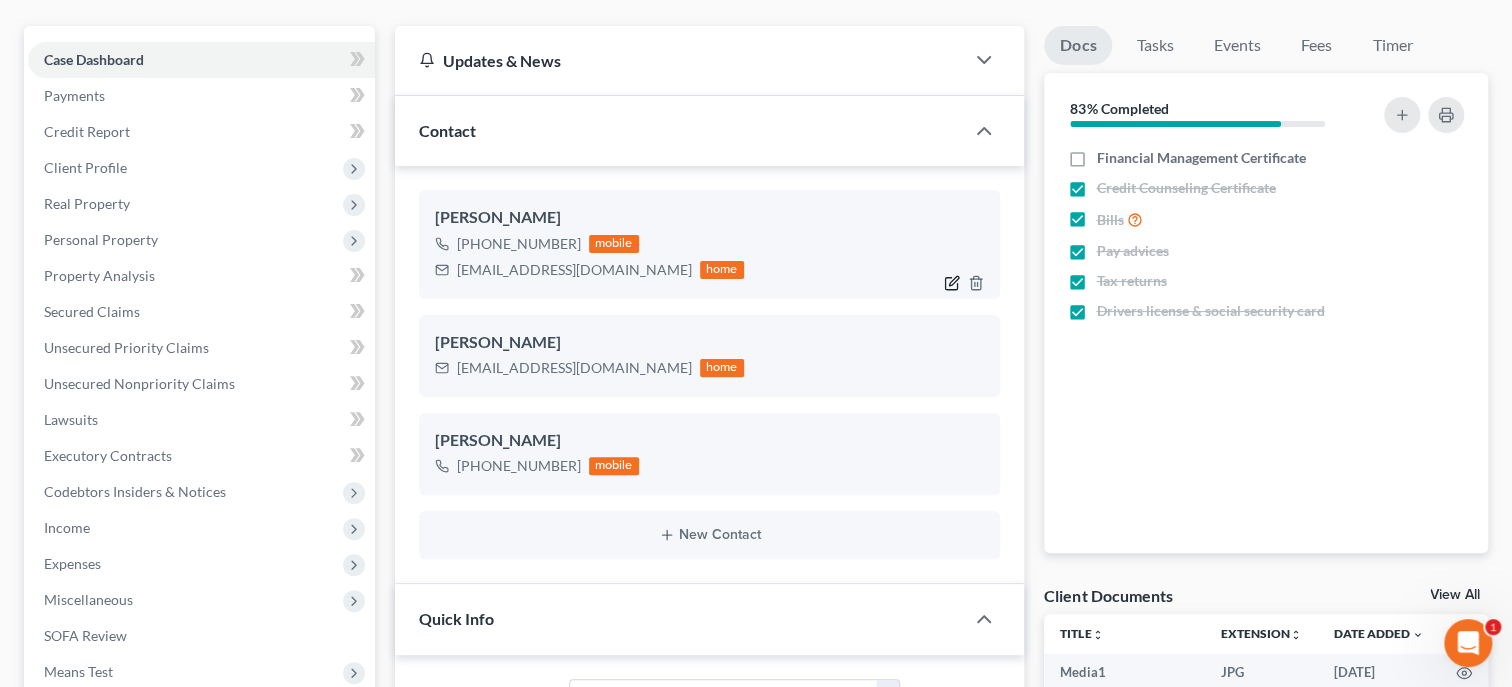 click 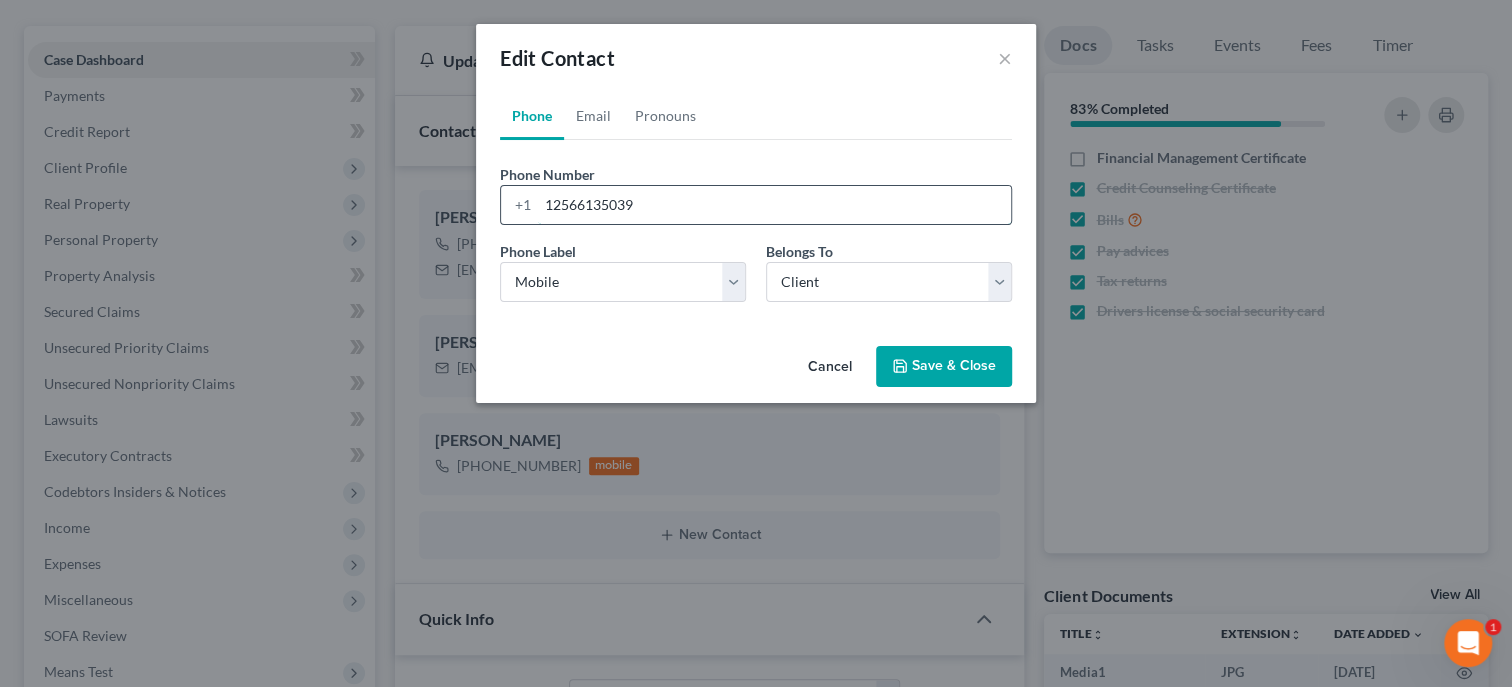 click on "12566135039" at bounding box center (774, 205) 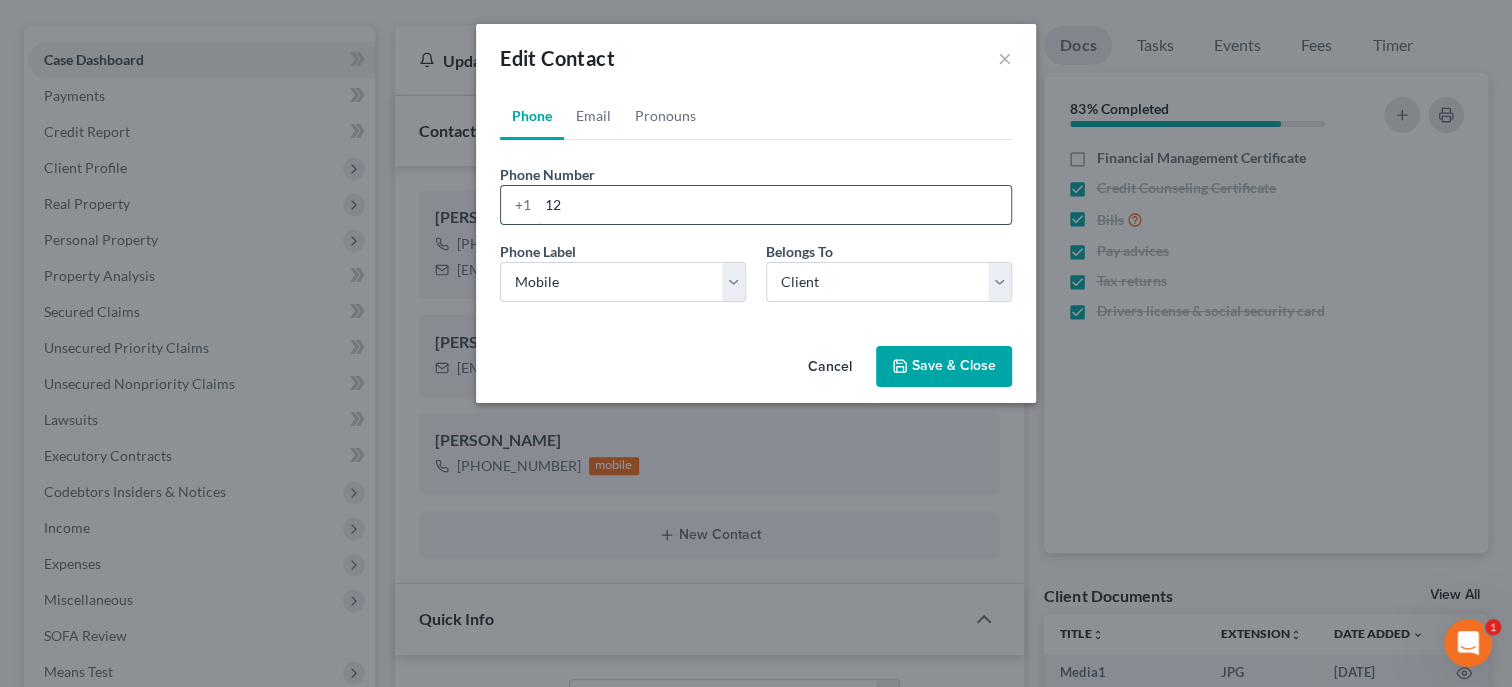 type on "1" 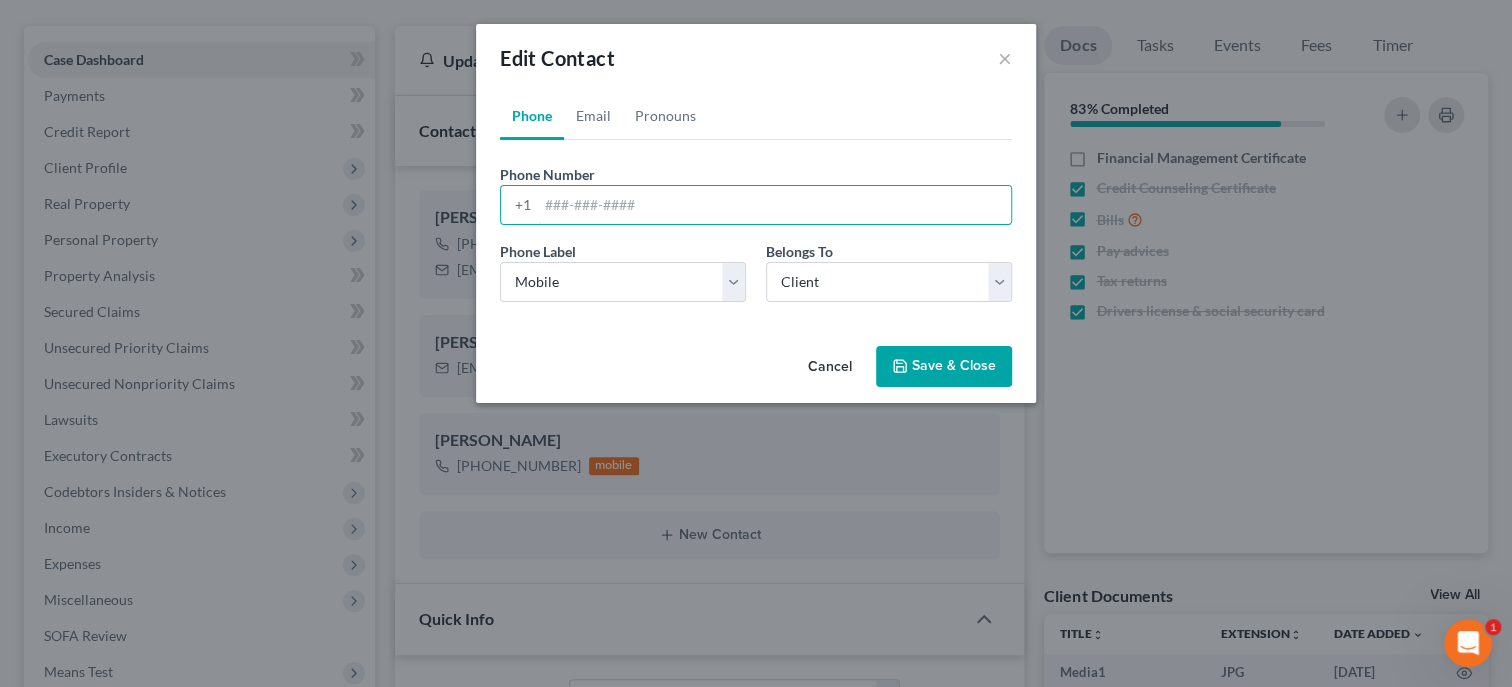 type 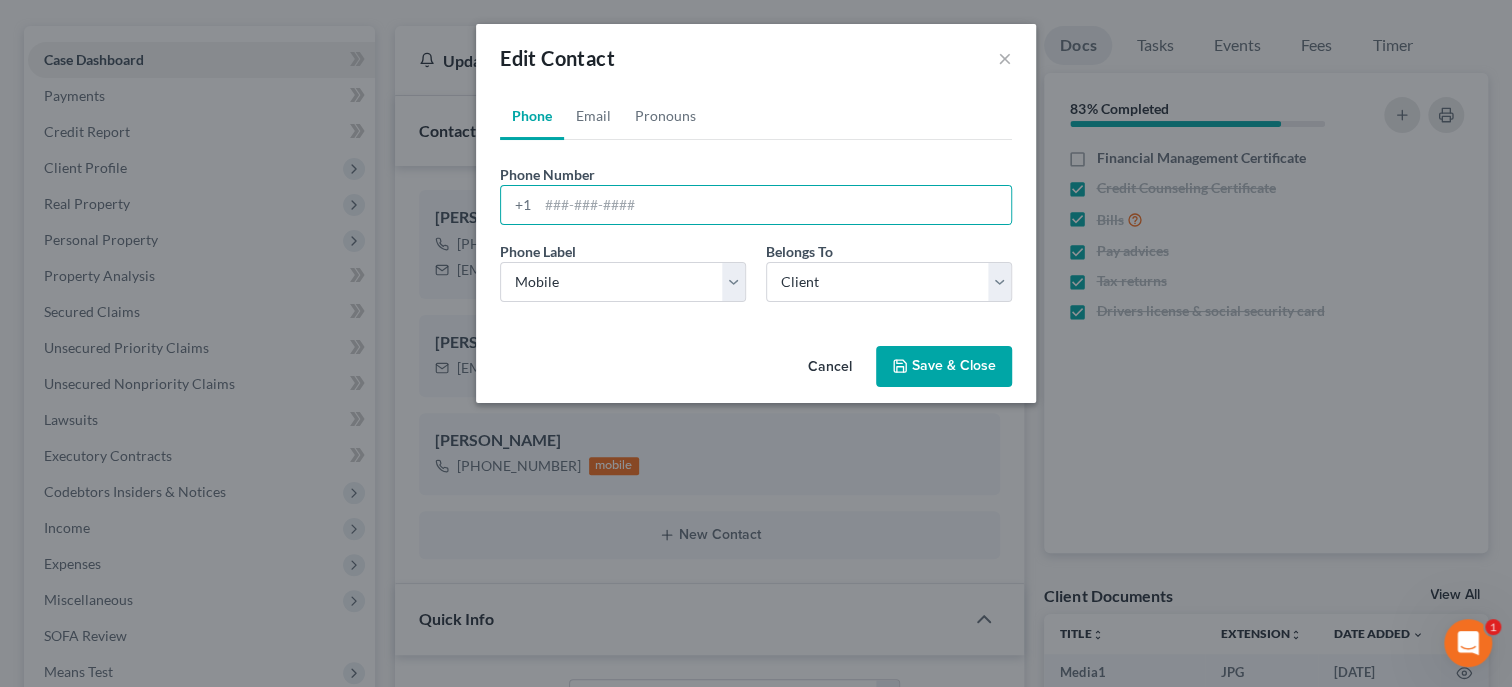 click on "Save & Close" at bounding box center (944, 367) 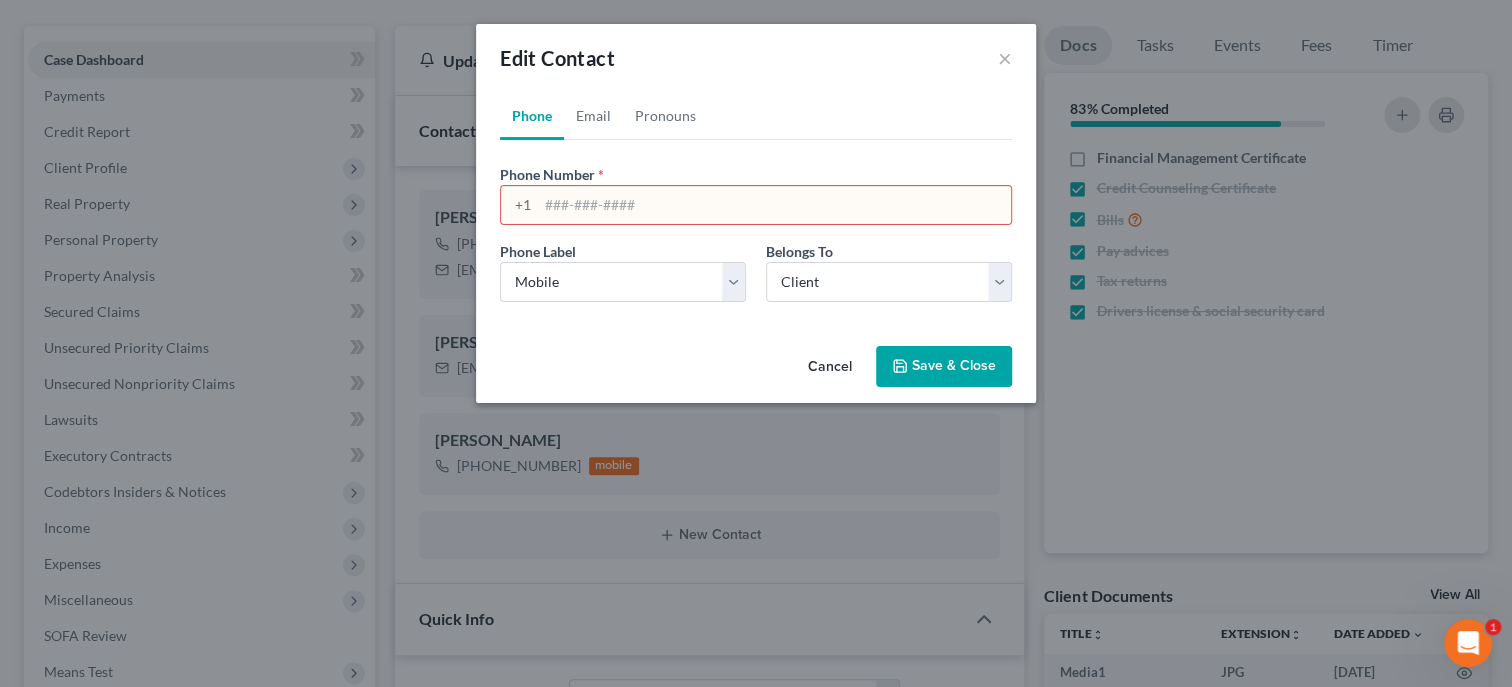 click on "Cancel" at bounding box center [830, 368] 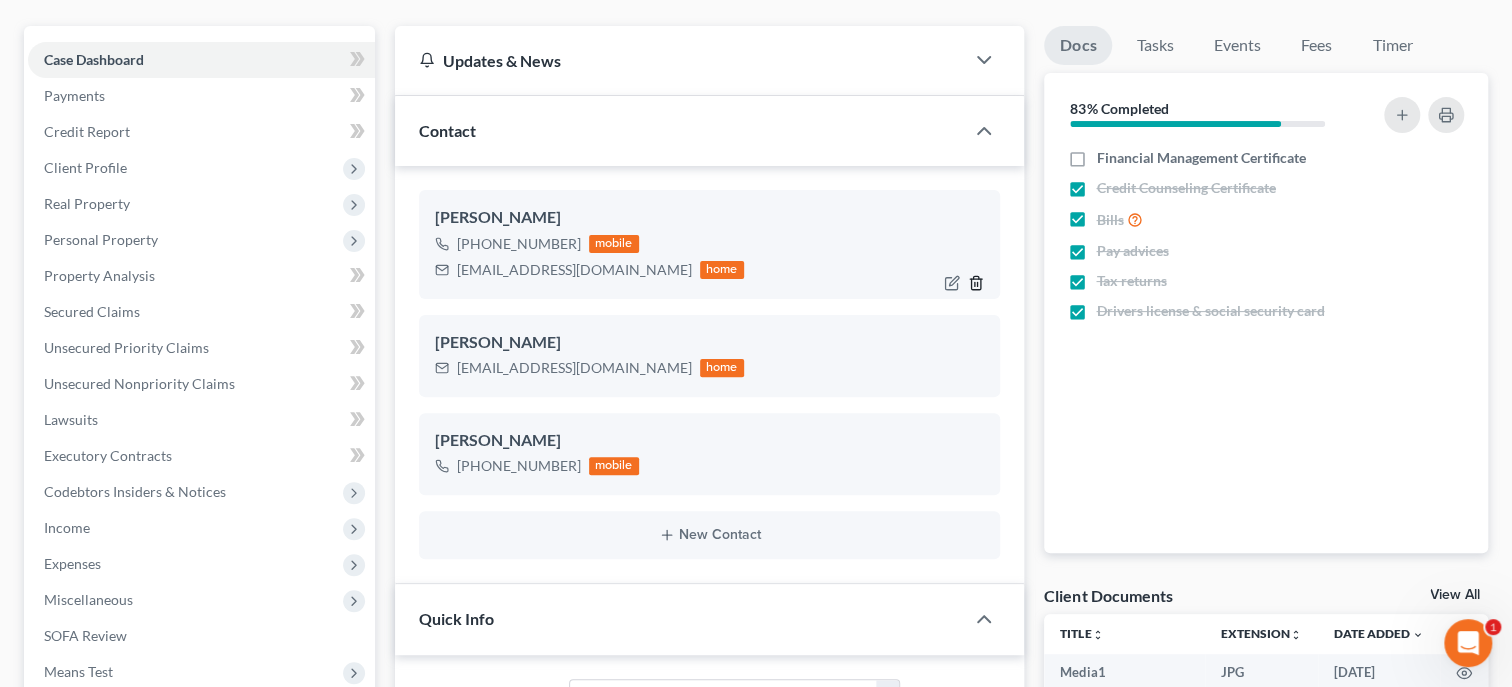 click 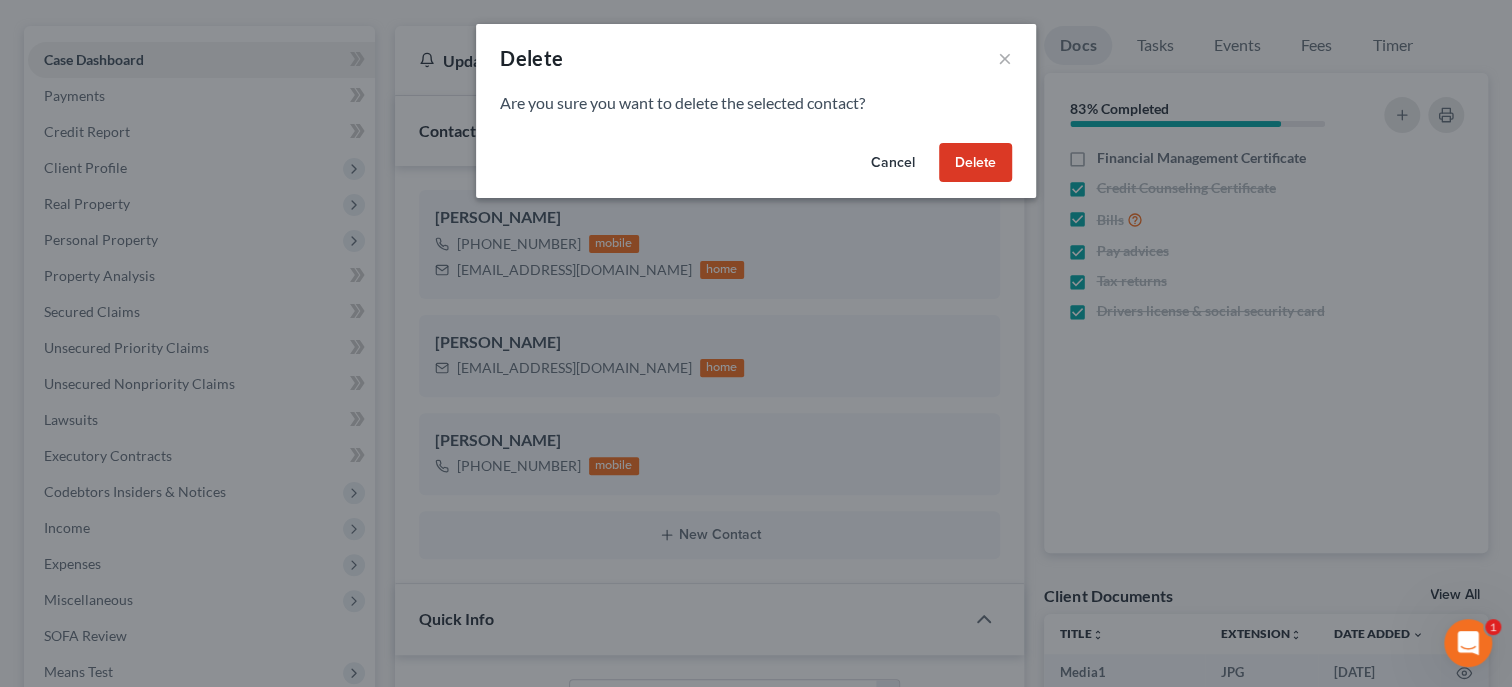 click on "Delete" at bounding box center (975, 163) 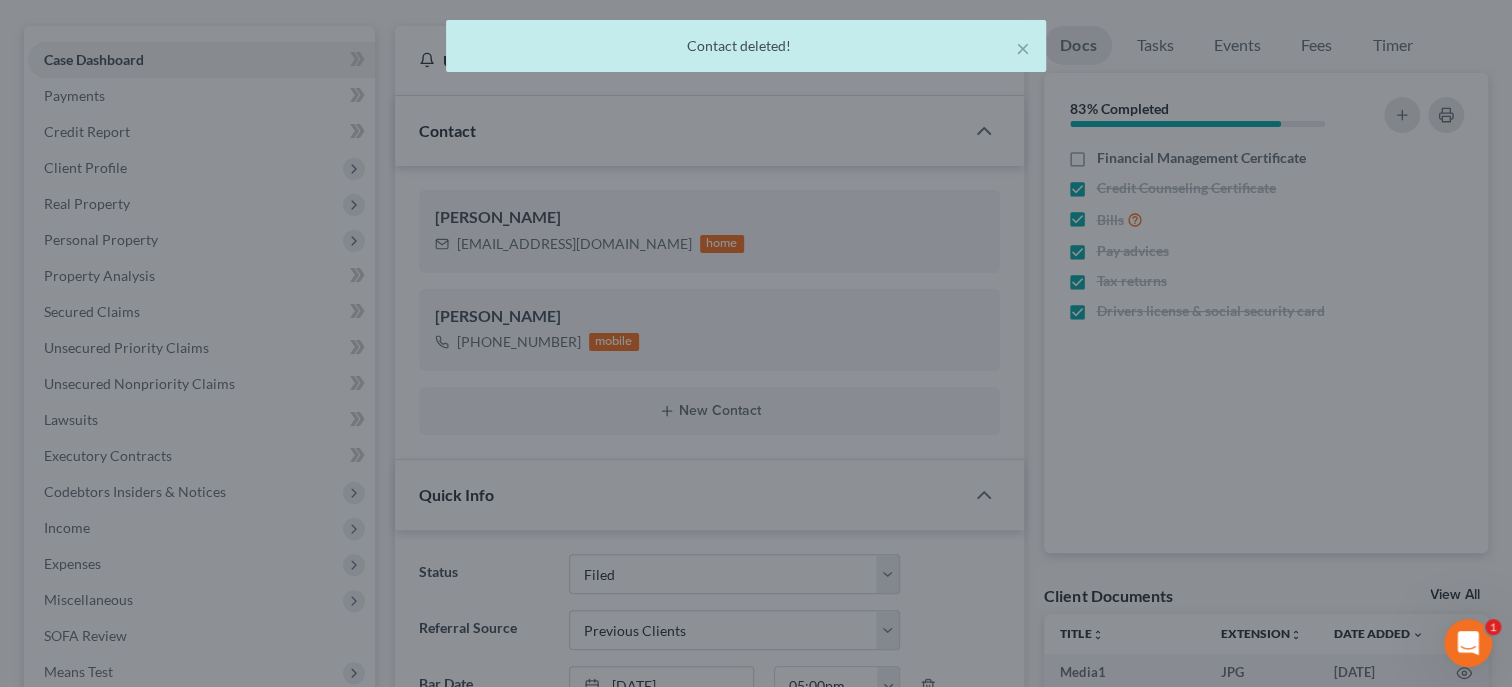 select on "0" 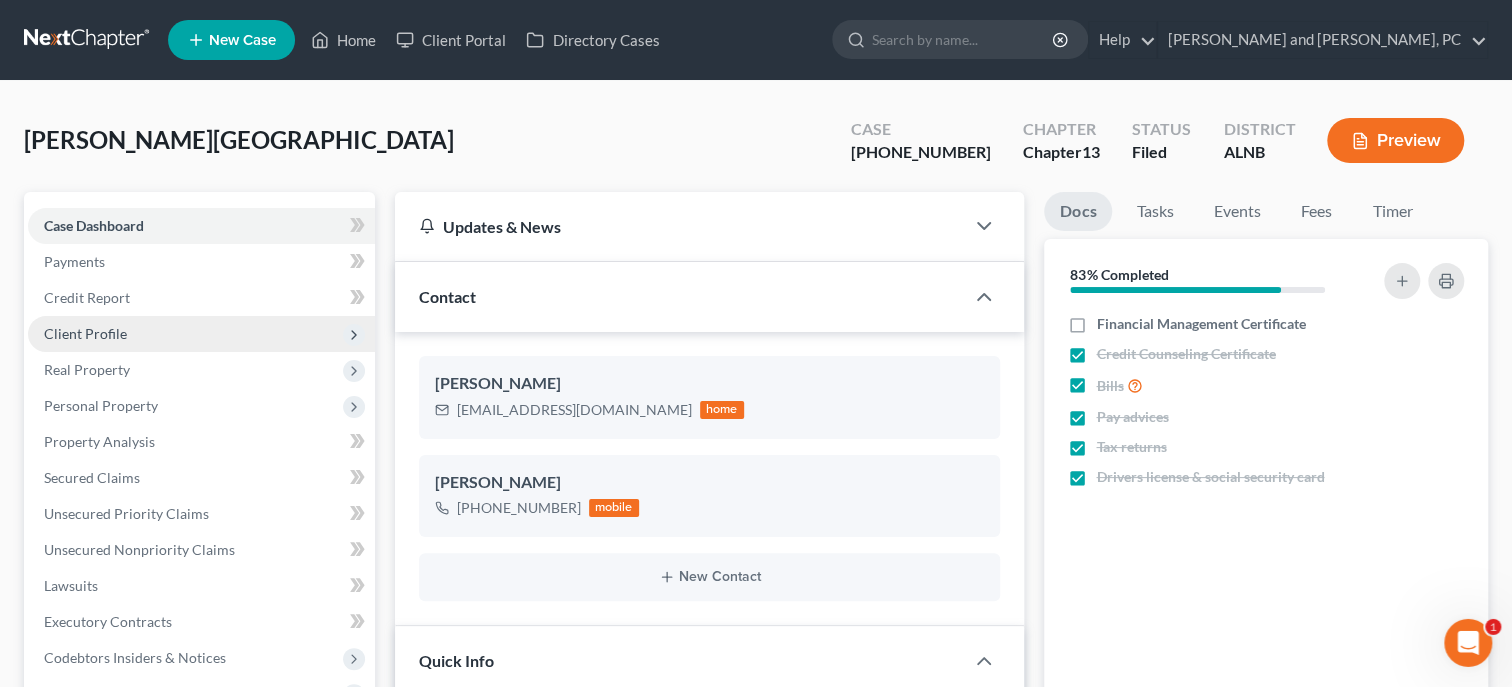 scroll, scrollTop: 0, scrollLeft: 0, axis: both 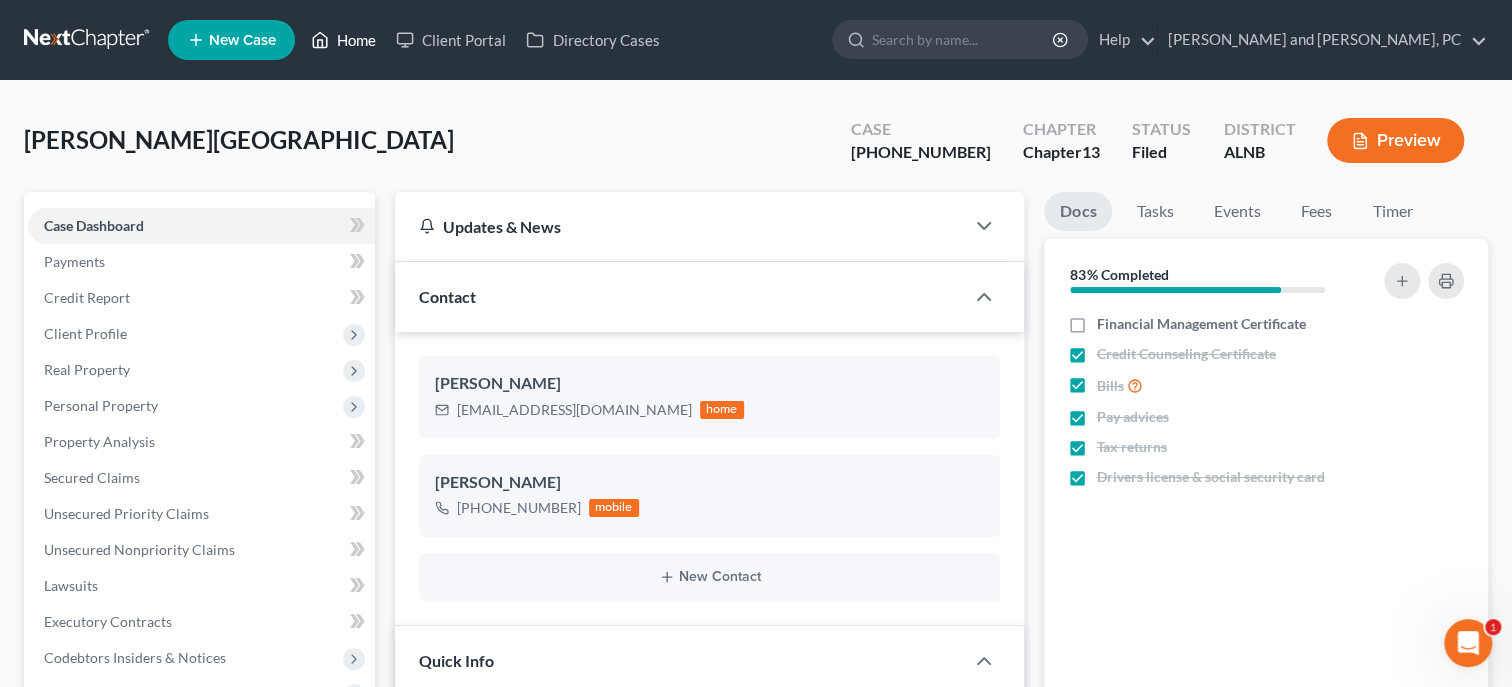 click on "Home" at bounding box center [343, 40] 